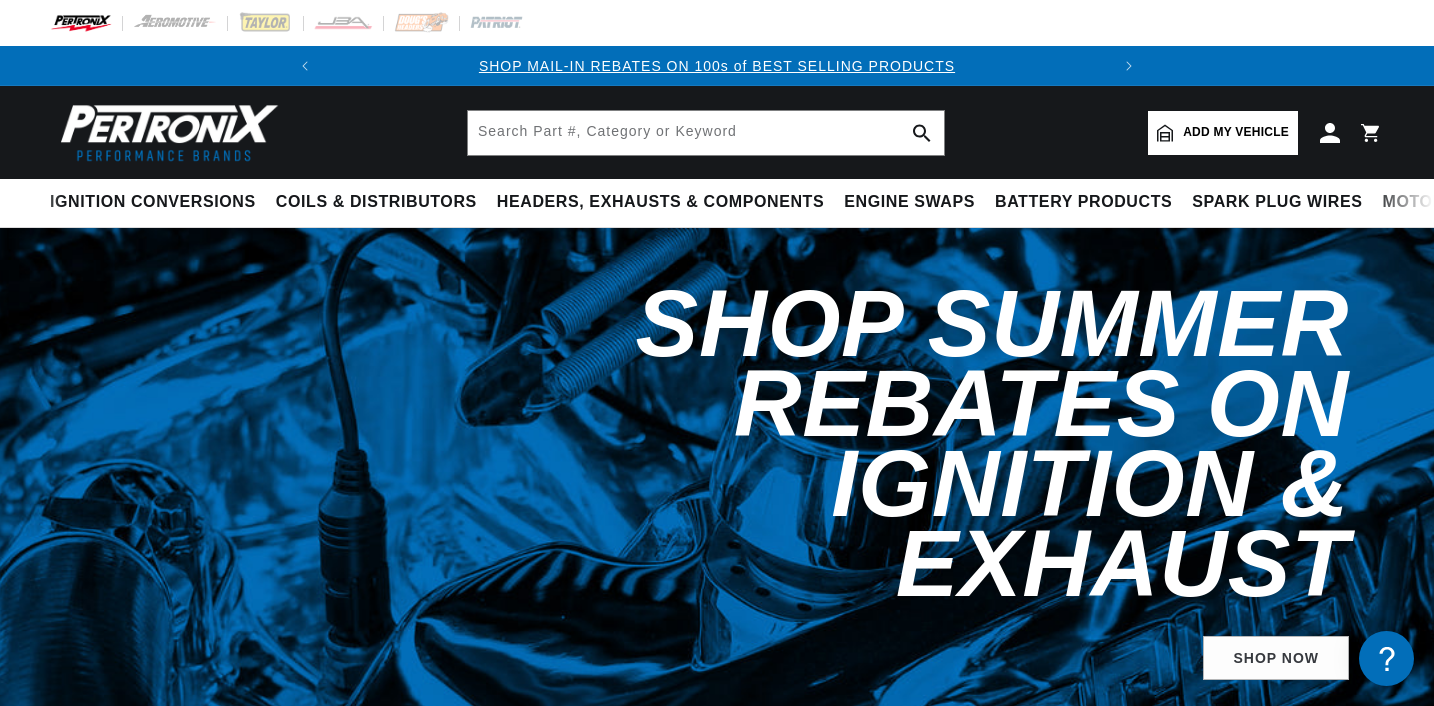 scroll, scrollTop: 0, scrollLeft: 0, axis: both 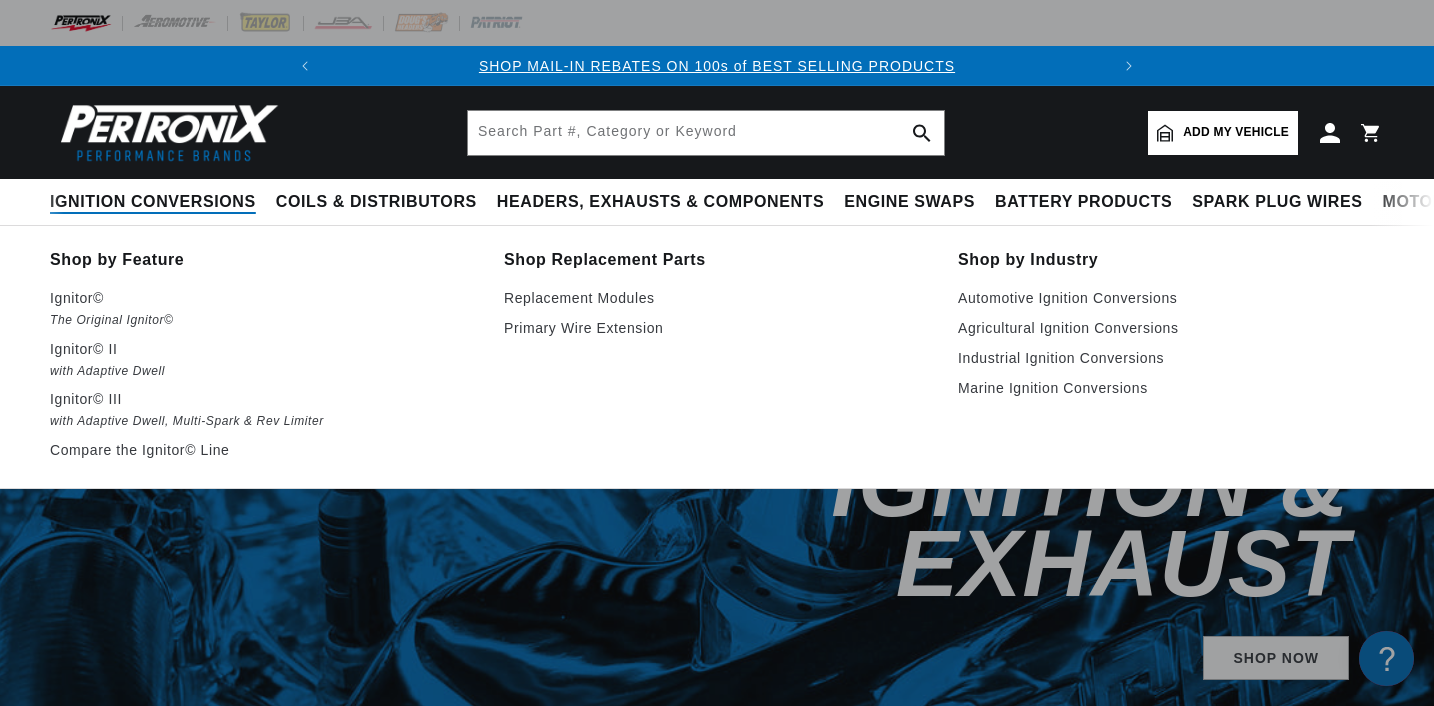 click on "Ignition Conversions" at bounding box center [153, 202] 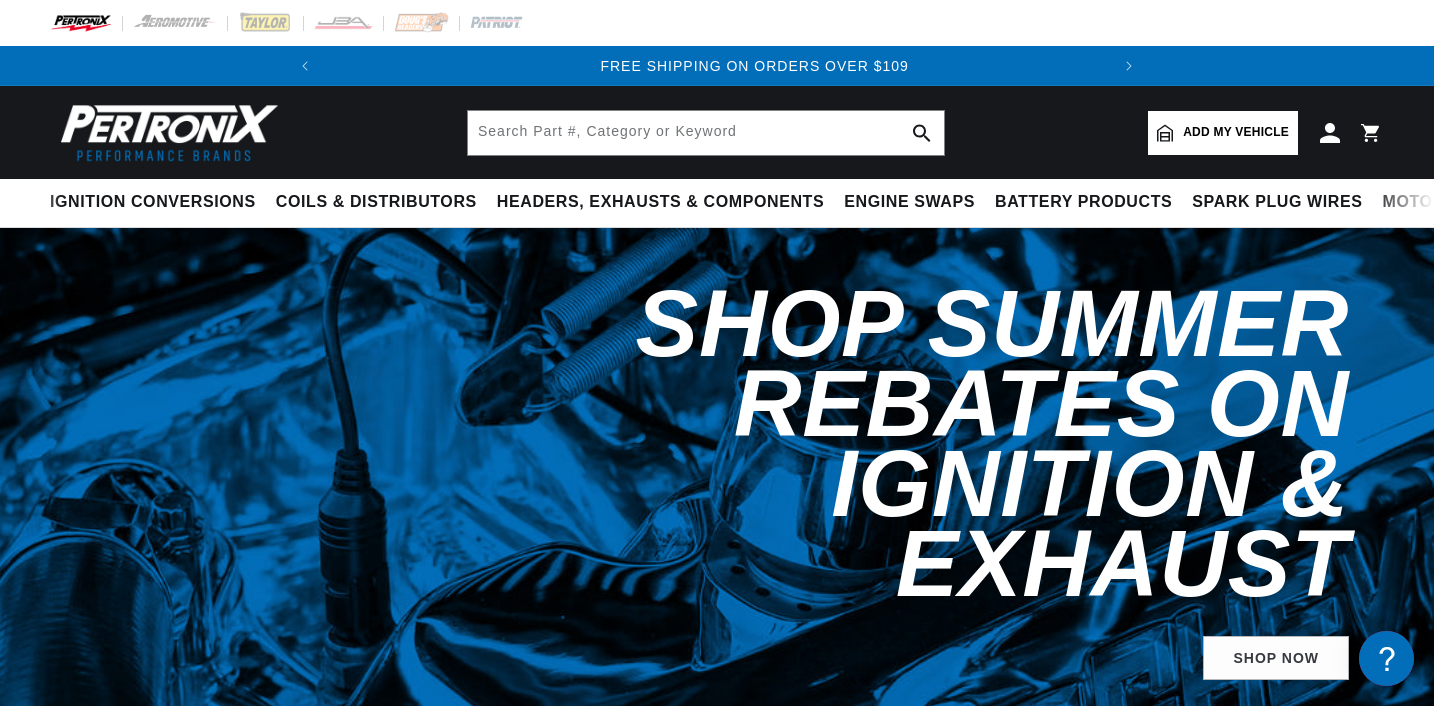 scroll, scrollTop: 0, scrollLeft: 747, axis: horizontal 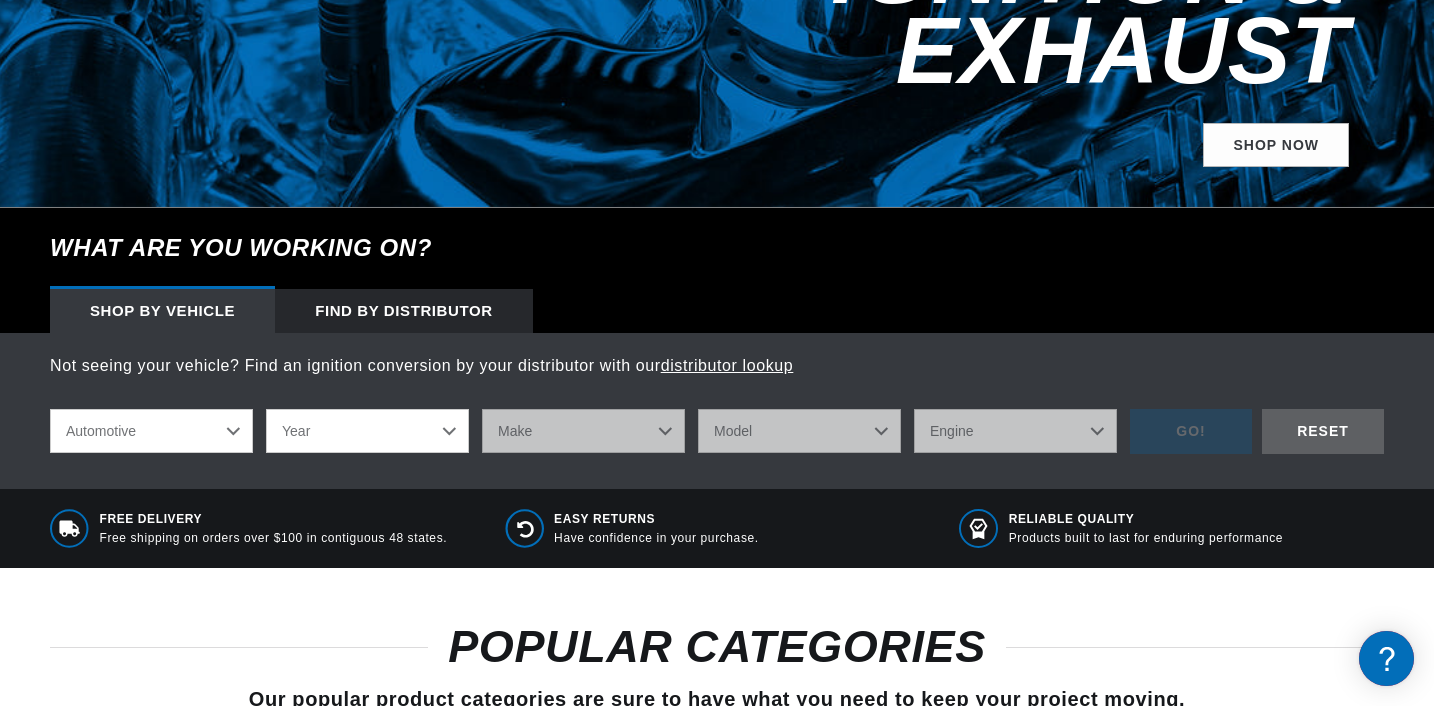 click on "Year
2022
2021
2020
2019
2018
2017
2016
2015
2014
2013
2012
2011
2010
2009
2008
2007
2006
2005
2004
2003
2002
2001
2000
1999
1998
1997
1996
1995
1994
1993
1992
1991
1990
1989
1988
1987
1986 1985" at bounding box center [367, 431] 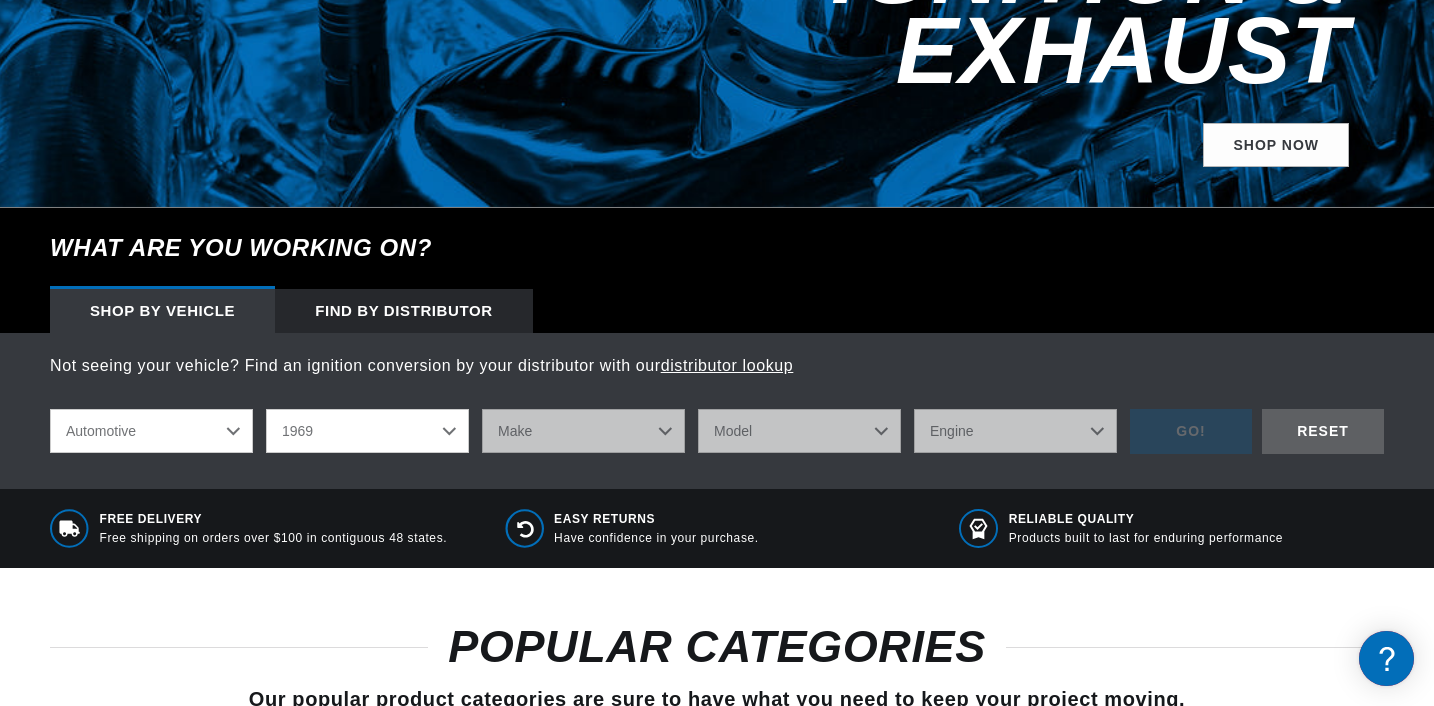 click on "1969" at bounding box center [0, 0] 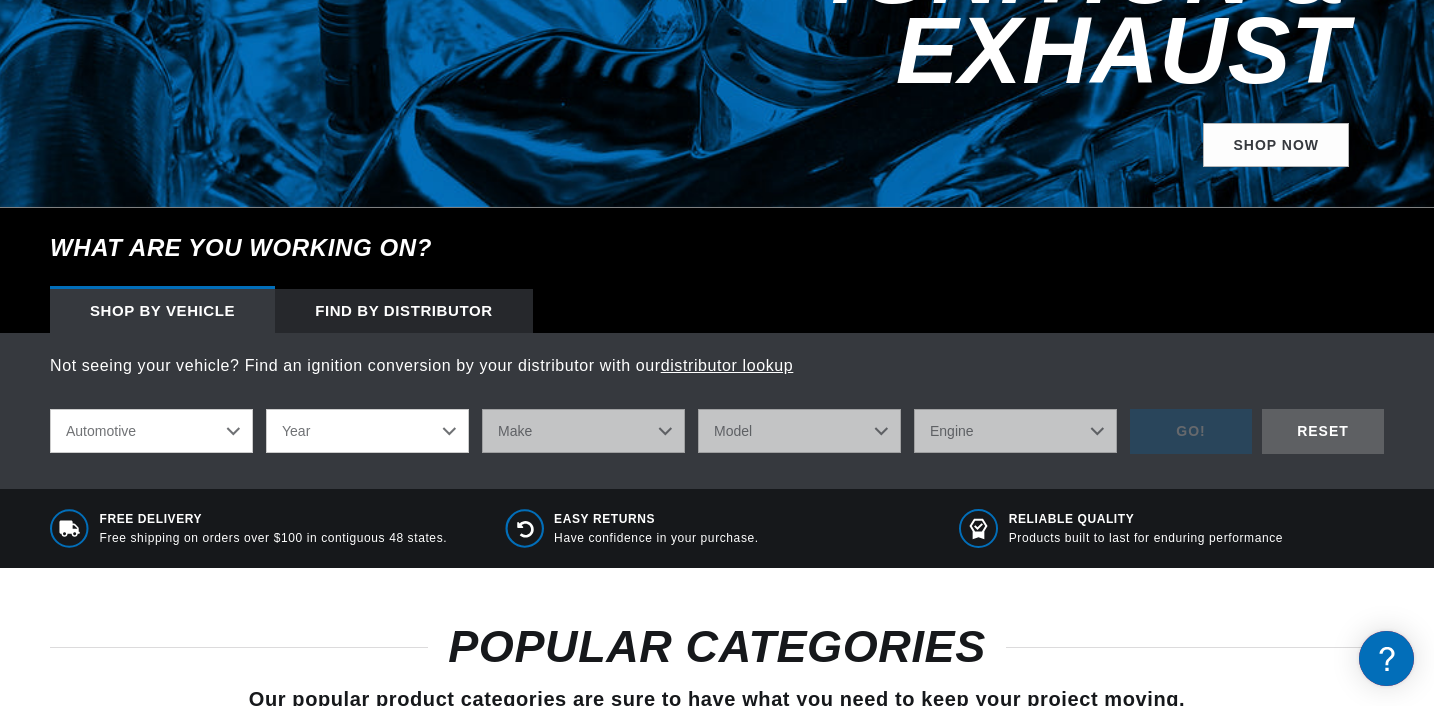 select on "1969" 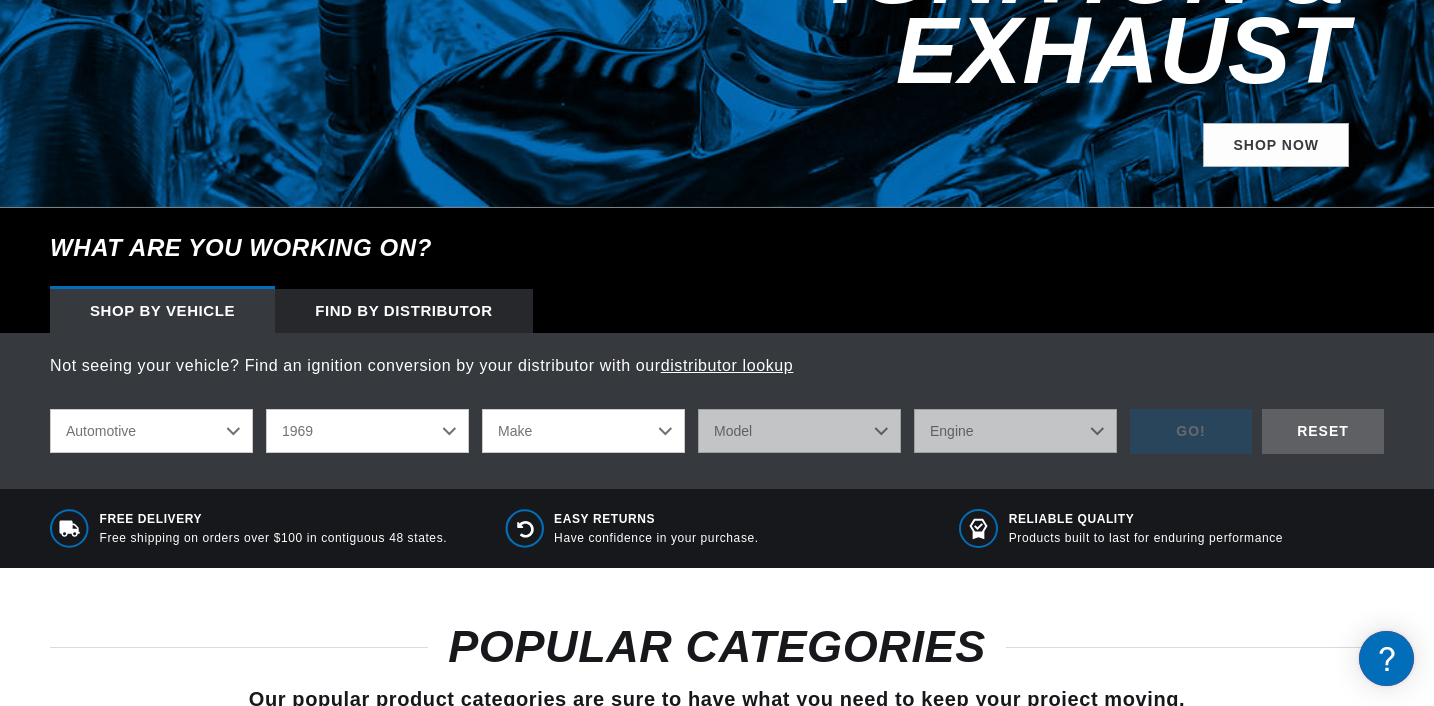 click on "Make
Alfa Romeo
American Motors
Aston Martin
Austin
Austin Healey
Avanti
BMW
Buick
Cadillac
Checker
Chevrolet
Chrysler
Citroen
Dodge
Ferrari
Fiat
Ford
Ford (Europe)
GMC
Honda
IHC Truck
International
Jaguar
Jeep
Lamborghini
Lancia
Lincoln
Lotus
Maserati
Mercedes-Benz
Mercury
MG
Morris" at bounding box center (583, 431) 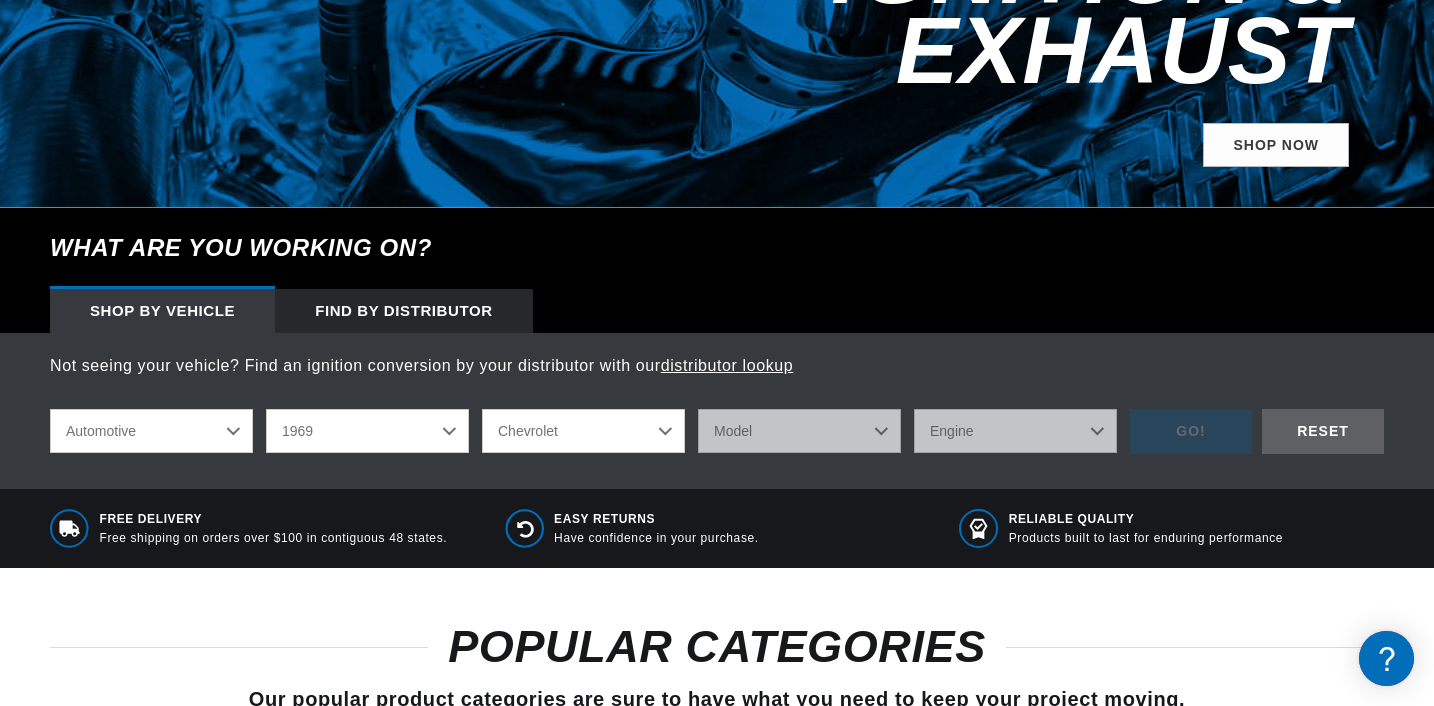 click on "Chevrolet" at bounding box center (0, 0) 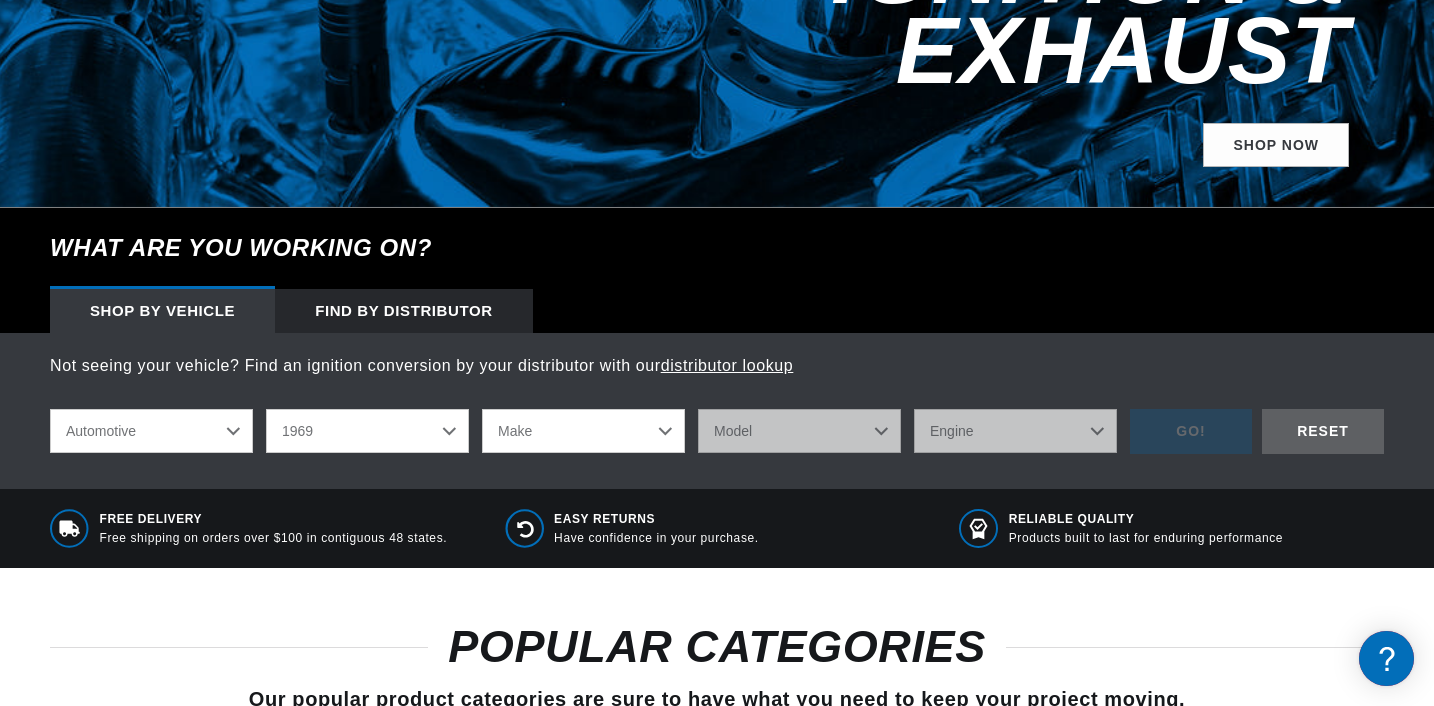 select on "Chevrolet" 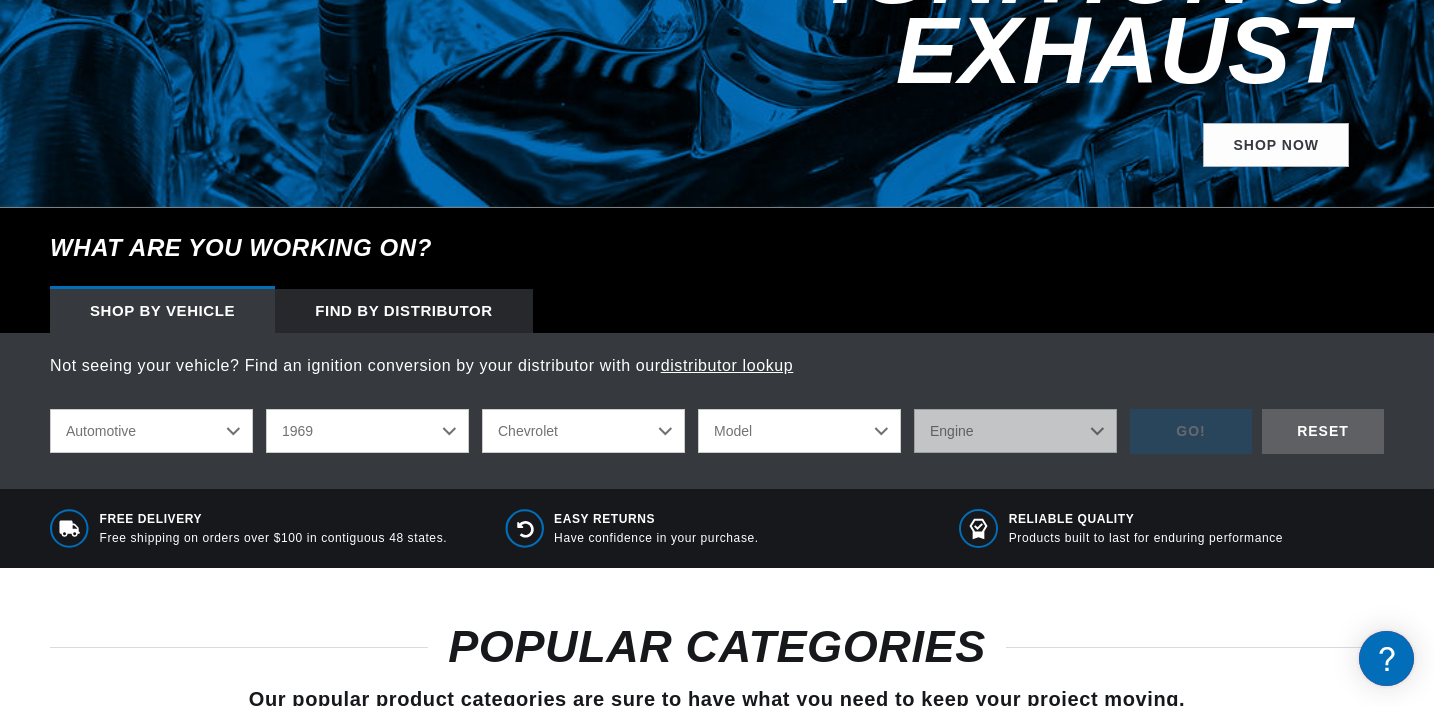 click on "Model
Bel Air
Biscayne
Blazer
Brookwood
C10 Pickup
C10 Suburban
C20 Pickup
C20 Suburban
C30 Pickup
C50
C60
Camaro
Caprice
Chevelle
Corvair
Corvette
El Camino
Estate
G10 Van
G20 Van
Impala
K10 Pickup
K10 Suburban
K20 Pickup
K20 Suburban
K30 Pickup
Kingswood
Nova
P10 Van
P20 Van
P30 Van
Townsman" at bounding box center (799, 431) 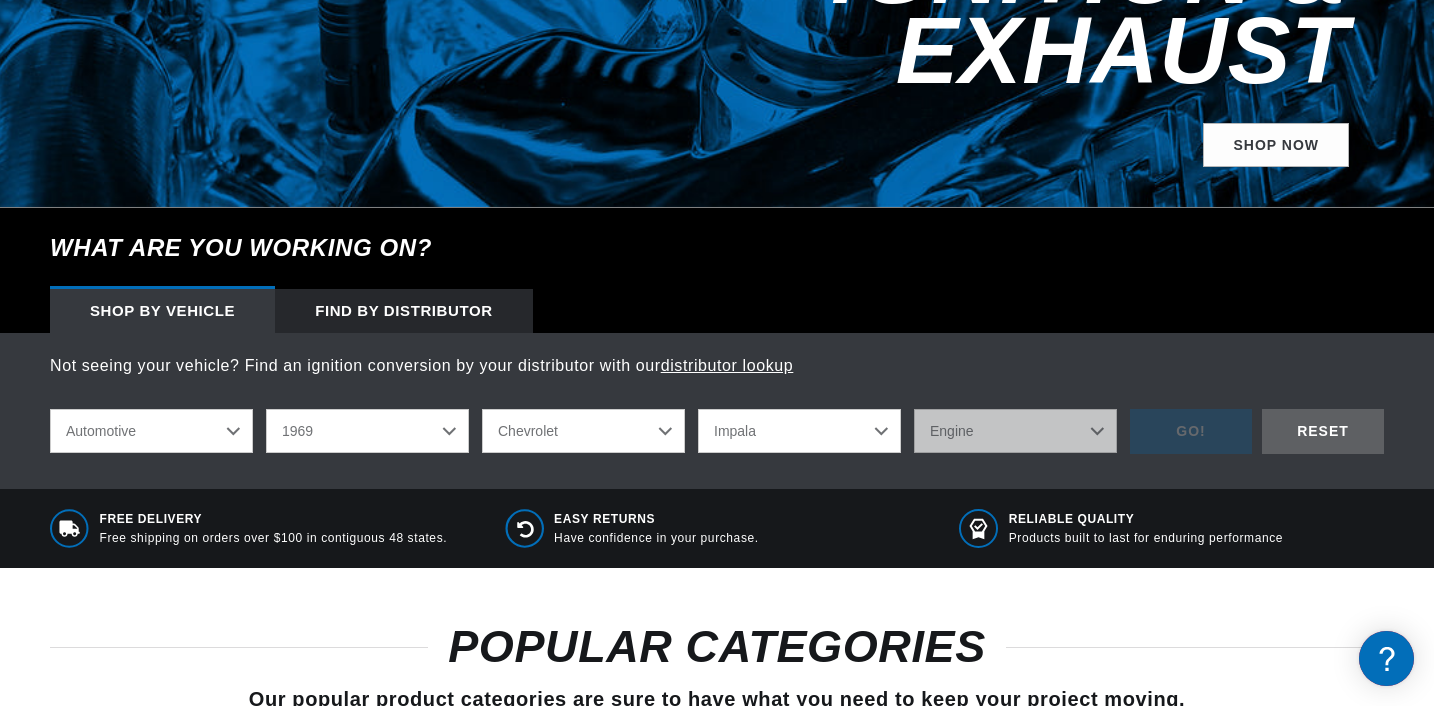 click on "Impala" at bounding box center (0, 0) 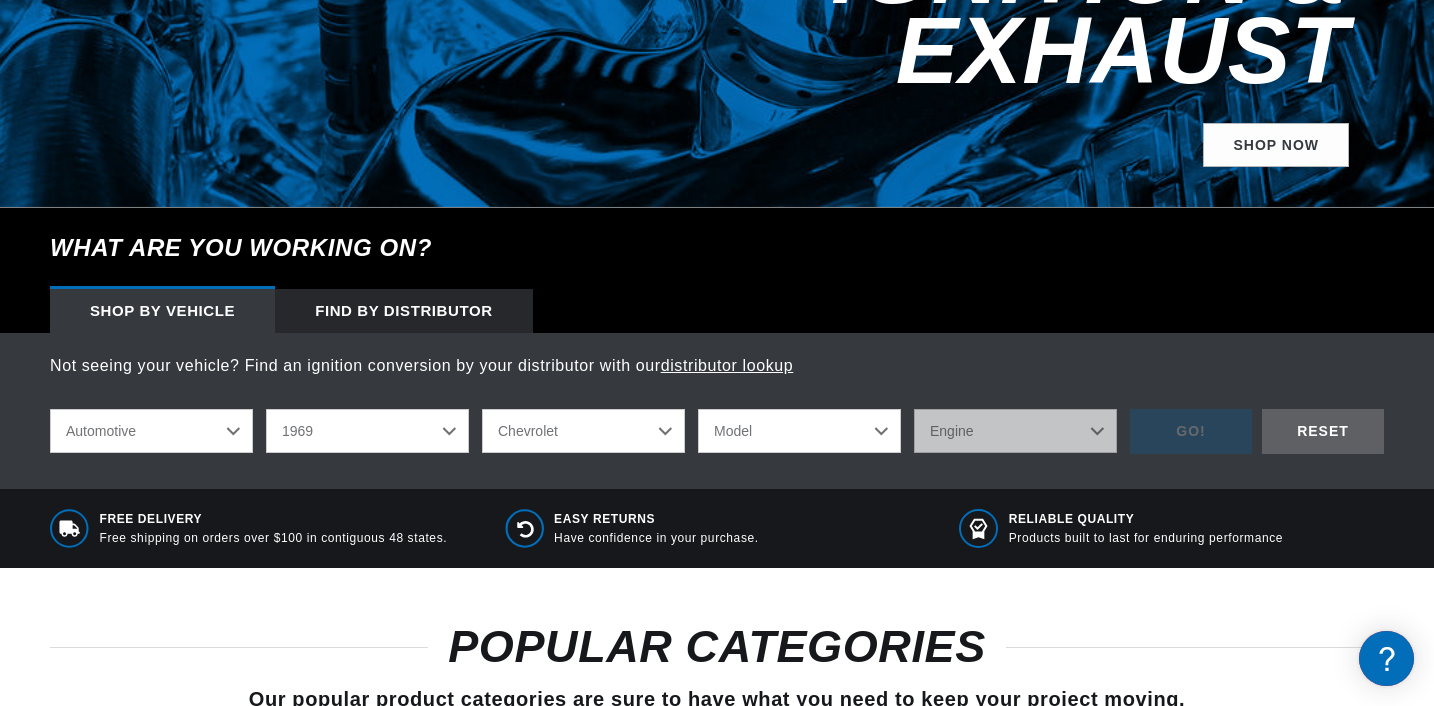 select on "Impala" 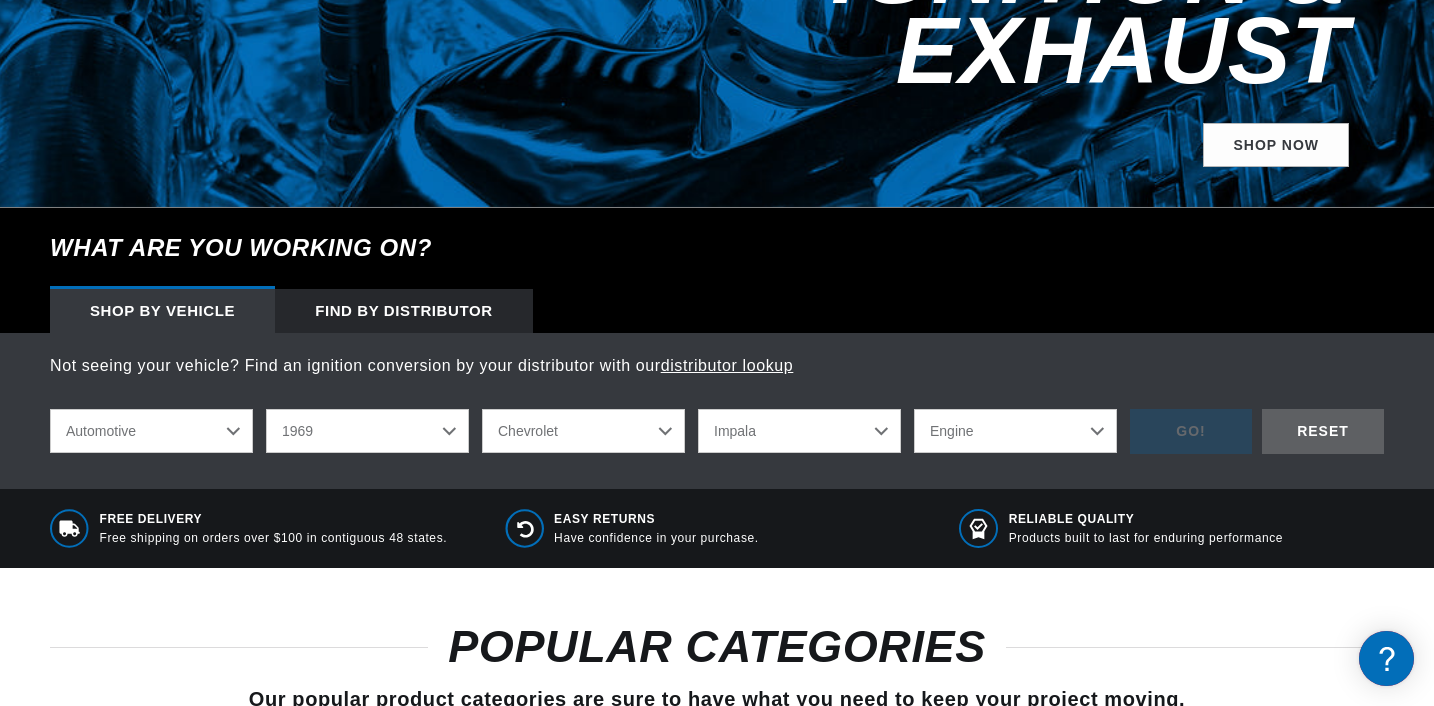 select on "350cid-5.7L" 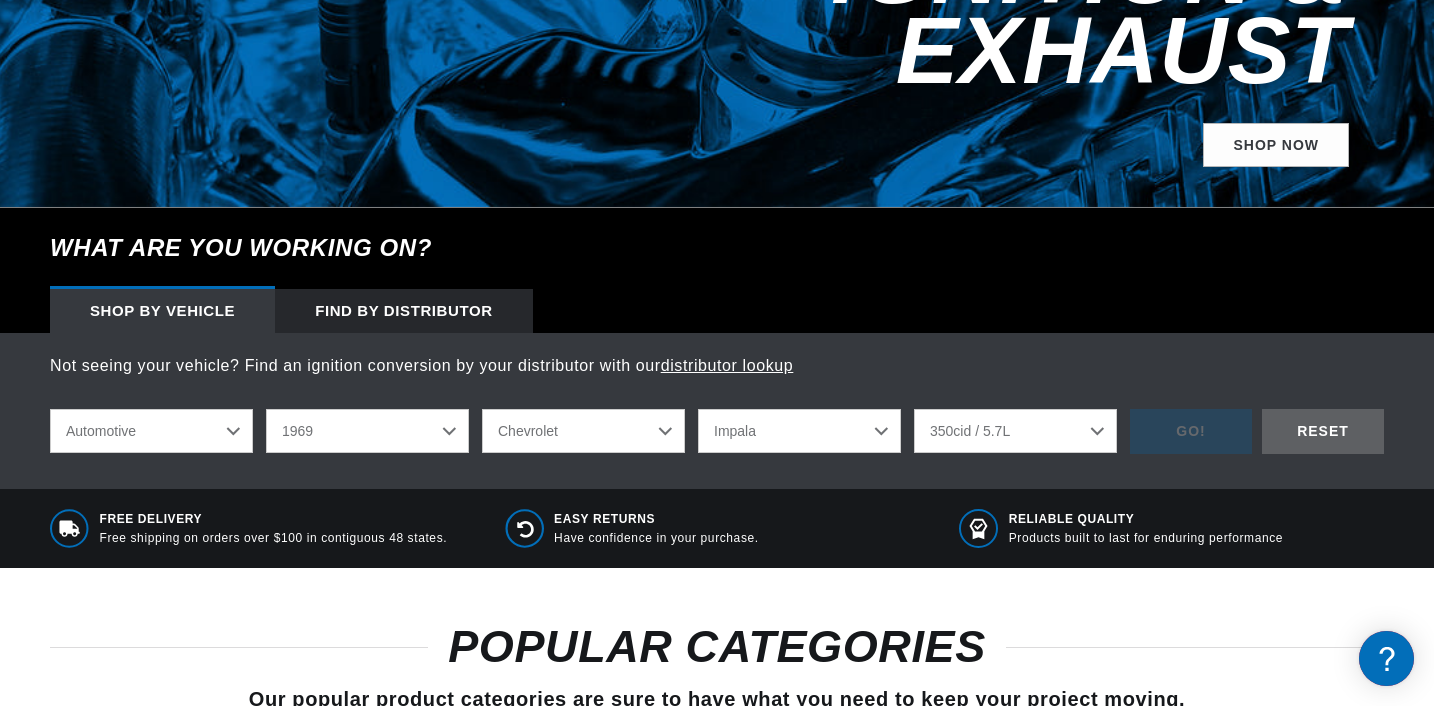 click on "350cid / 5.7L" at bounding box center (0, 0) 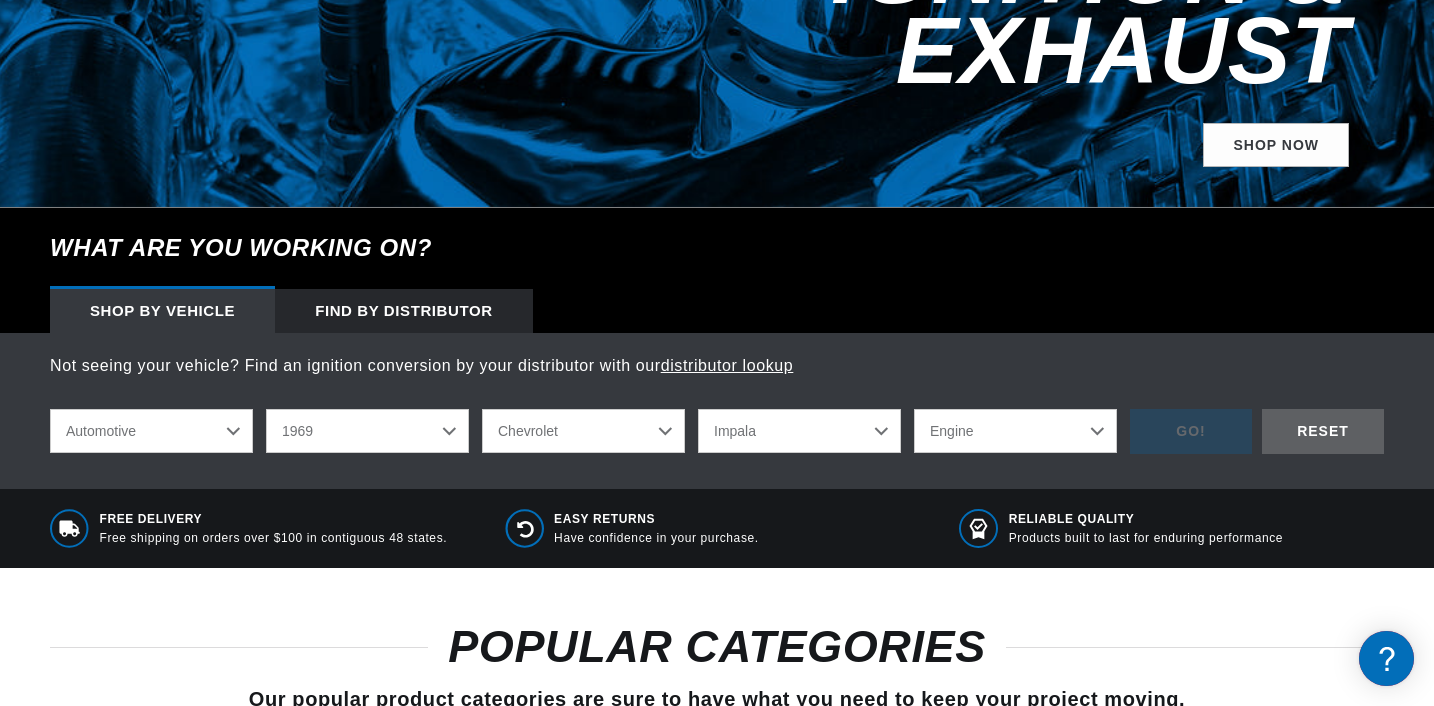 select on "350cid-5.7L" 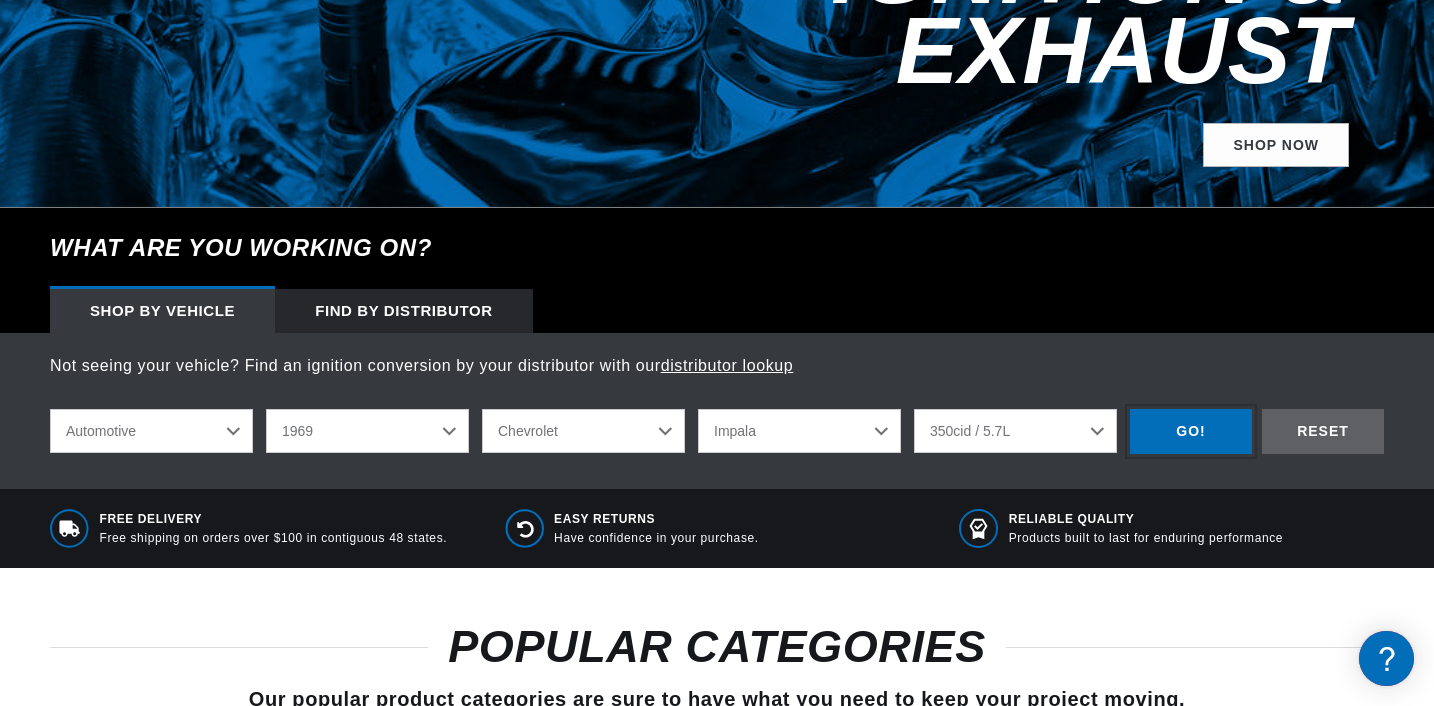click on "GO!" at bounding box center (1191, 431) 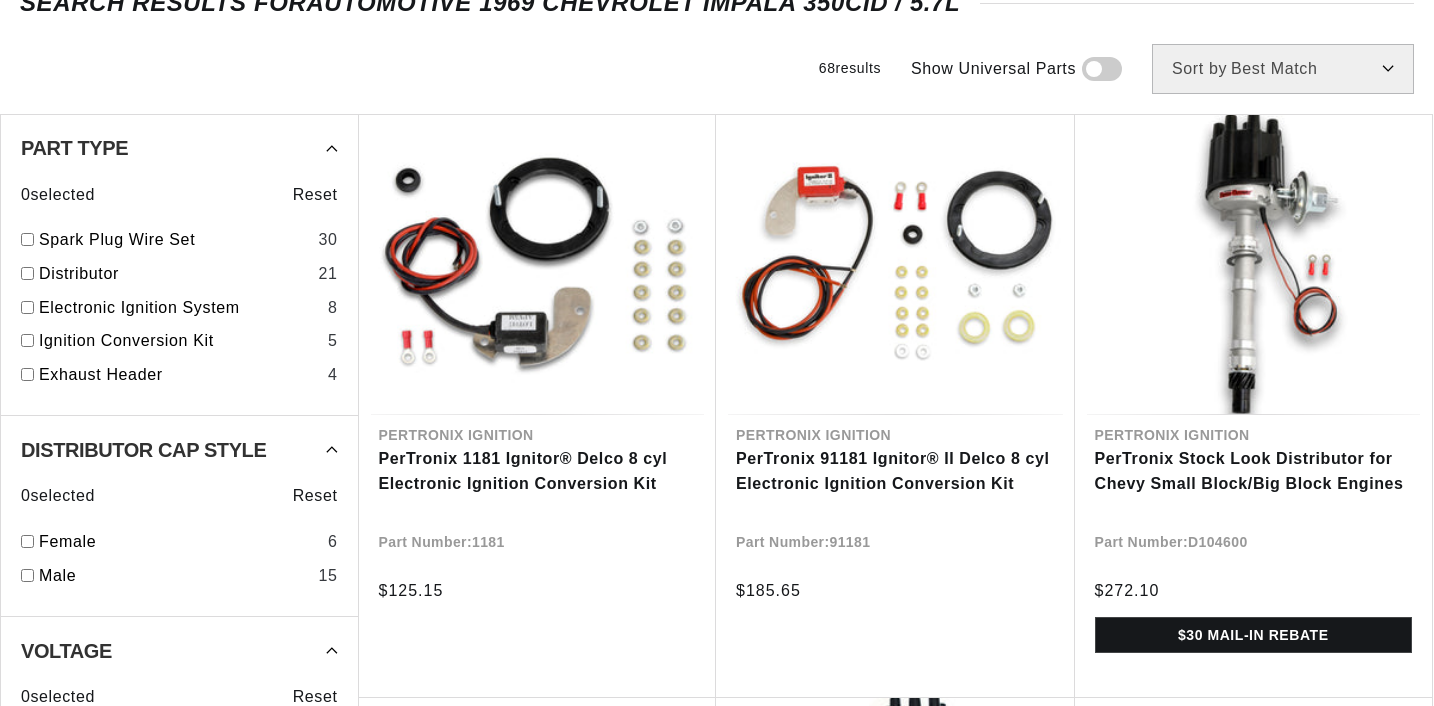 scroll, scrollTop: 324, scrollLeft: 0, axis: vertical 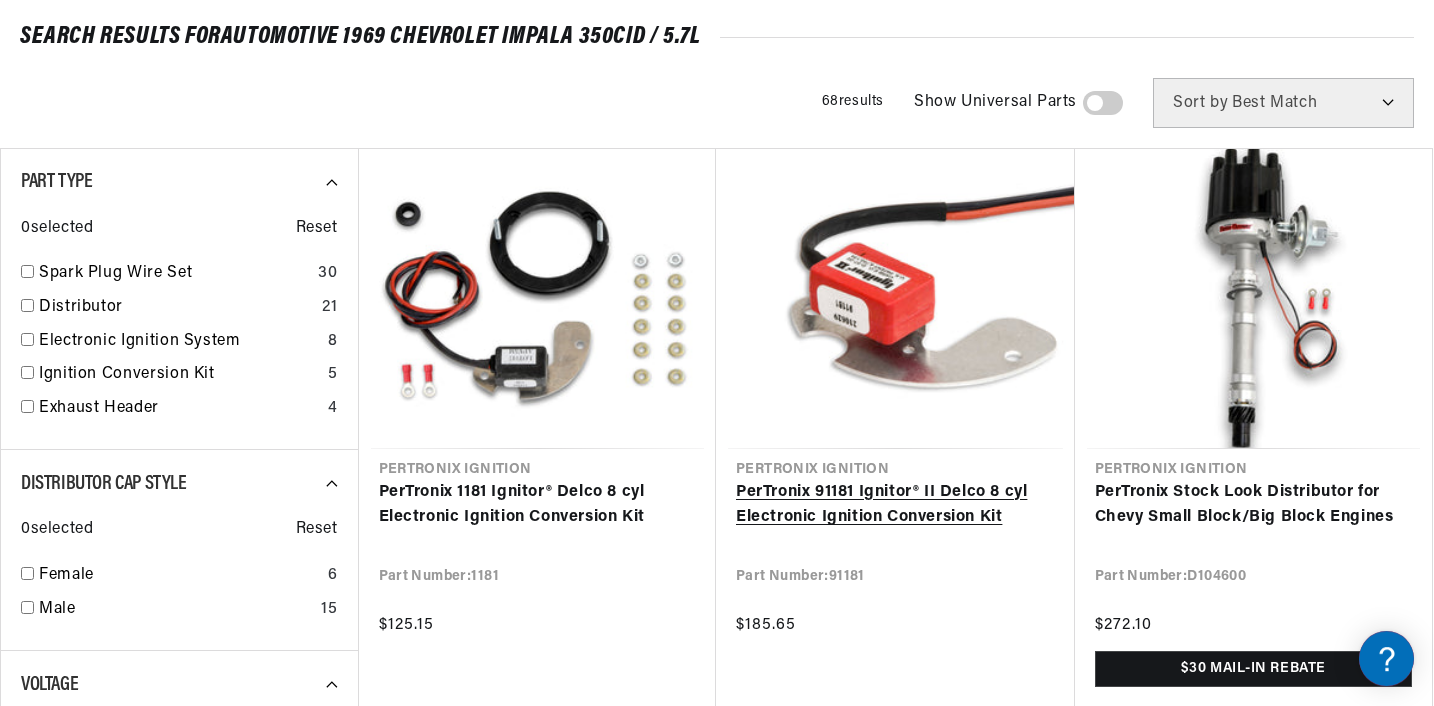 click on "PerTronix 91181 Ignitor® II Delco 8 cyl Electronic Ignition Conversion Kit" at bounding box center [895, 505] 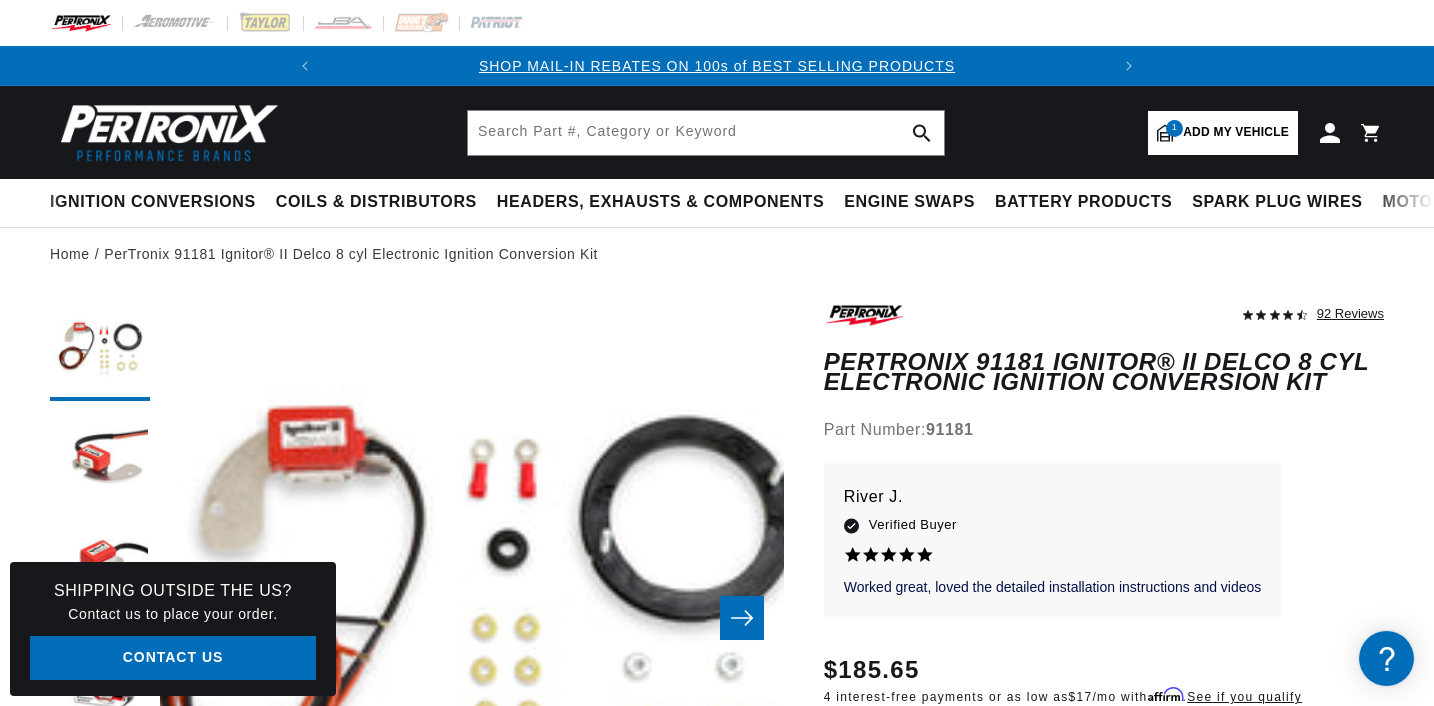 scroll, scrollTop: 0, scrollLeft: 0, axis: both 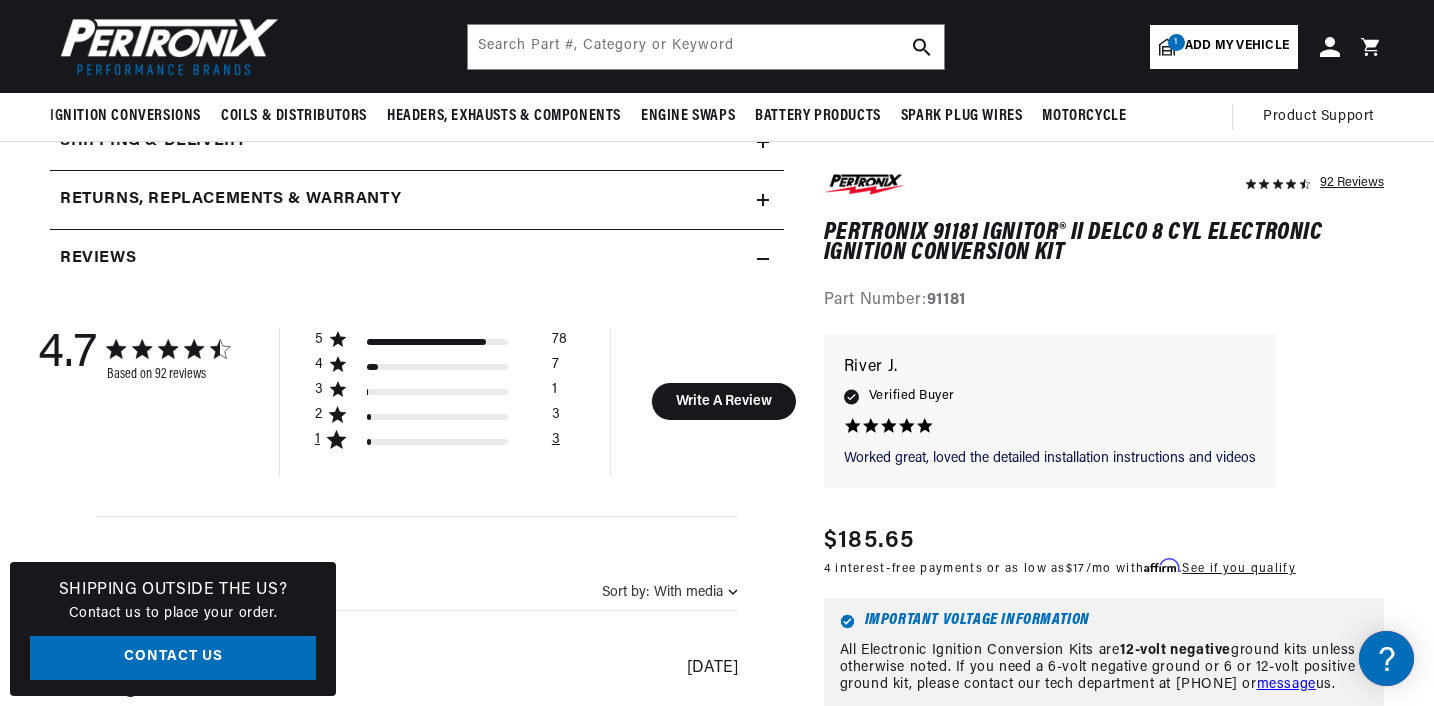click 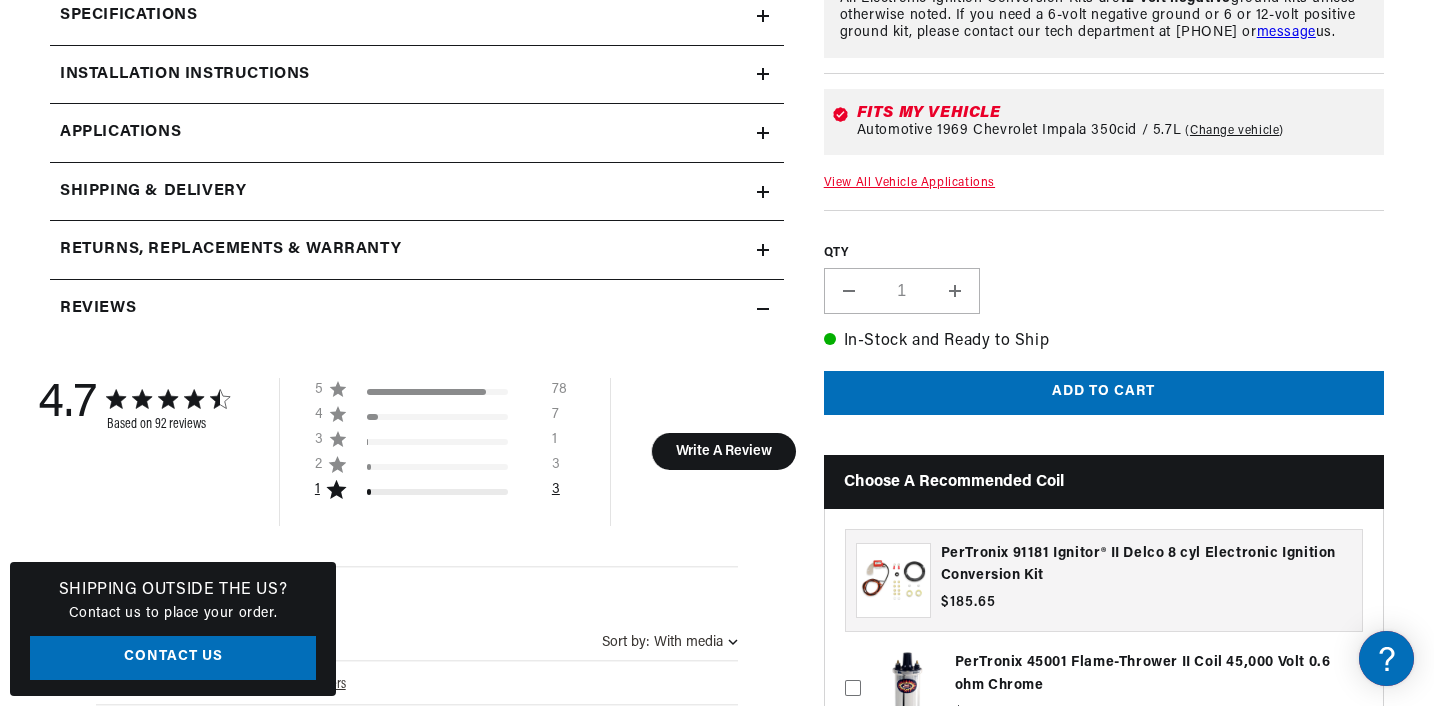 scroll, scrollTop: 1078, scrollLeft: 0, axis: vertical 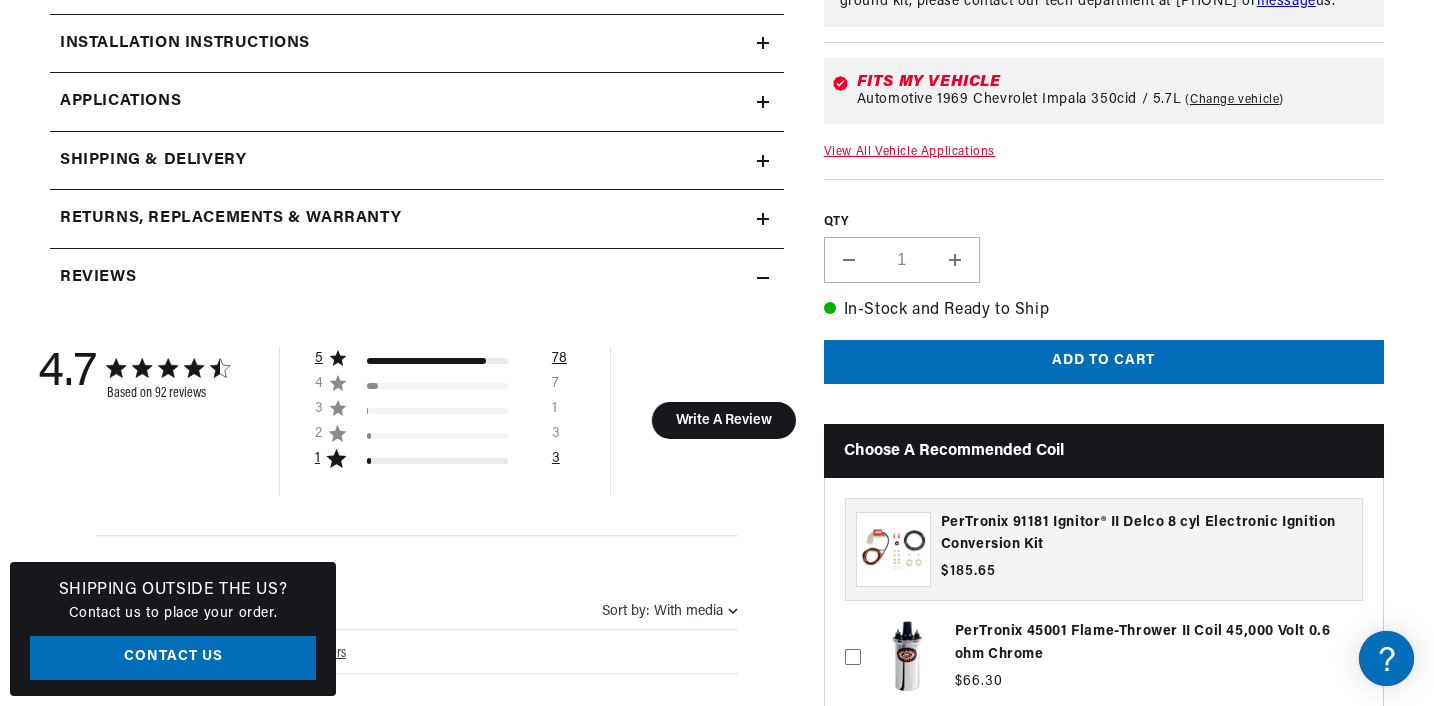 click 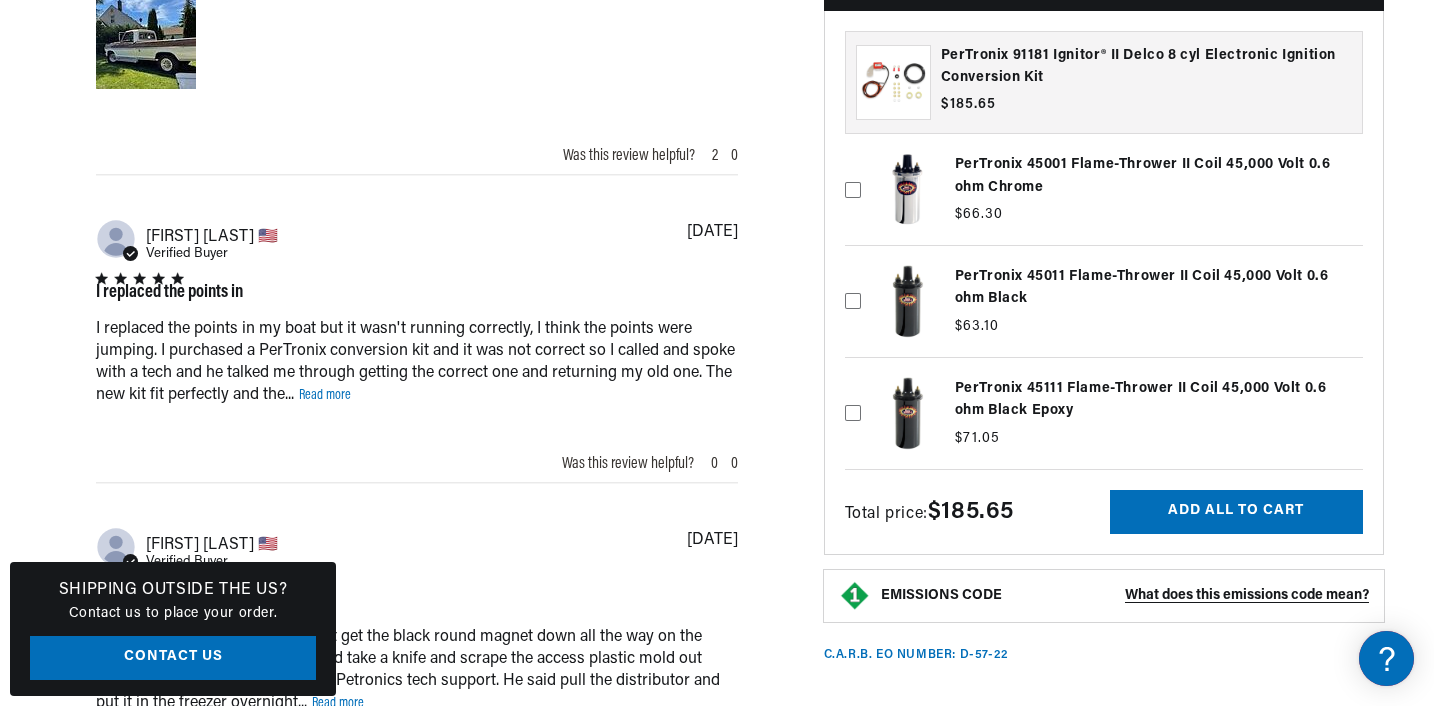 scroll, scrollTop: 2328, scrollLeft: 0, axis: vertical 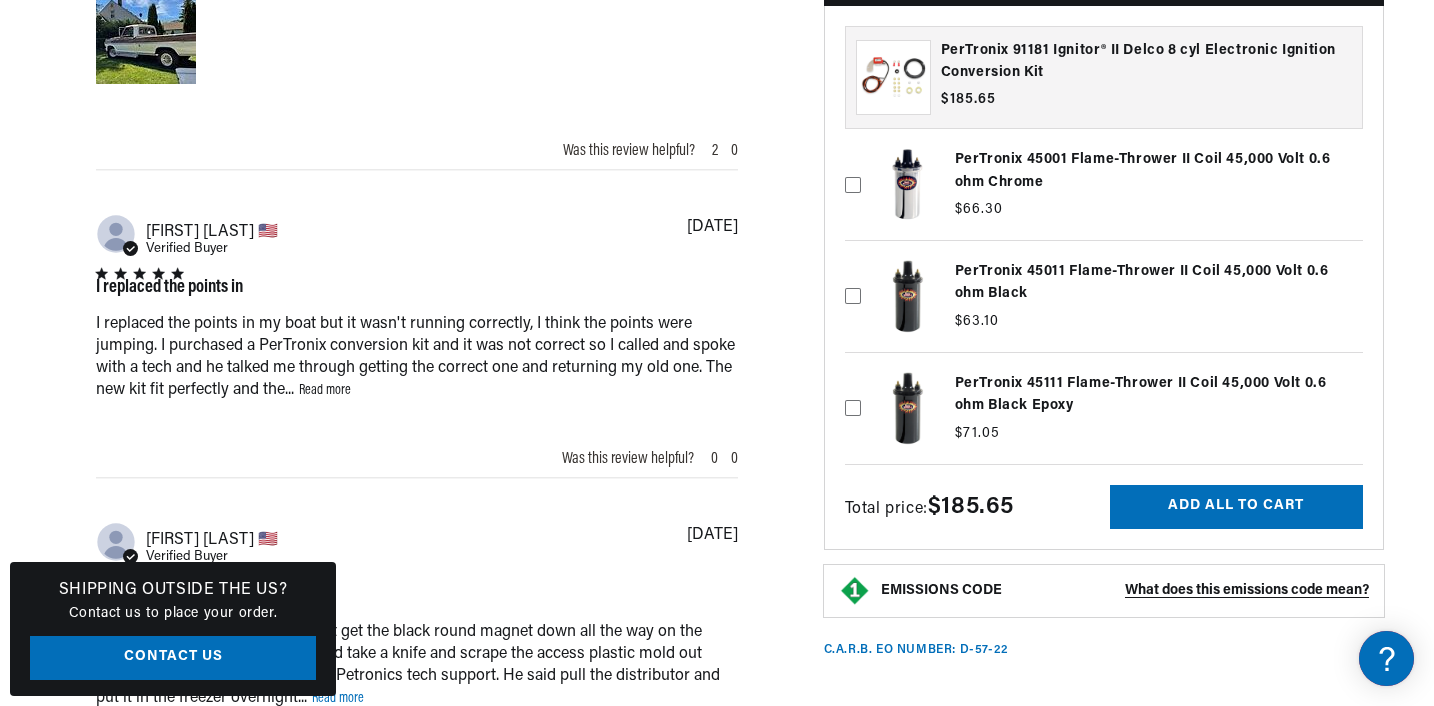 click on "Read more" at bounding box center [325, 390] 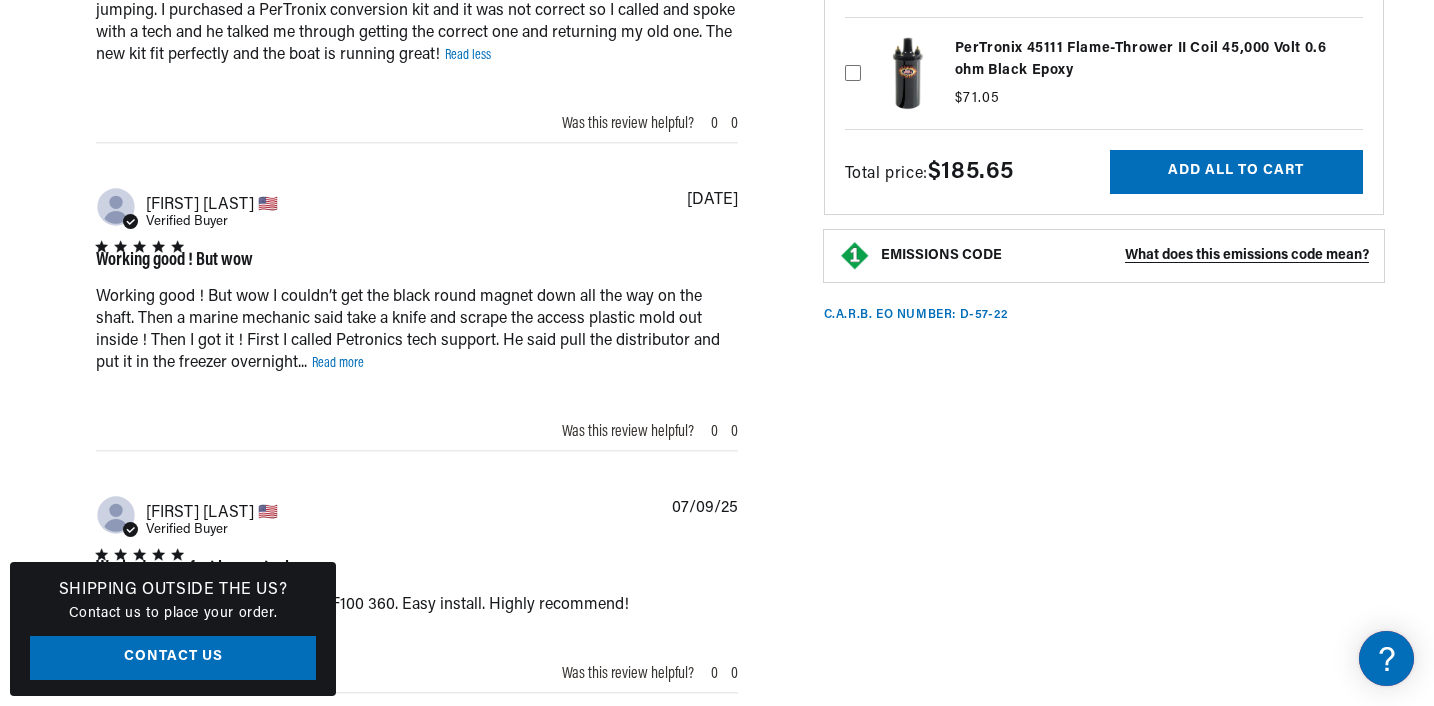 scroll, scrollTop: 2675, scrollLeft: 0, axis: vertical 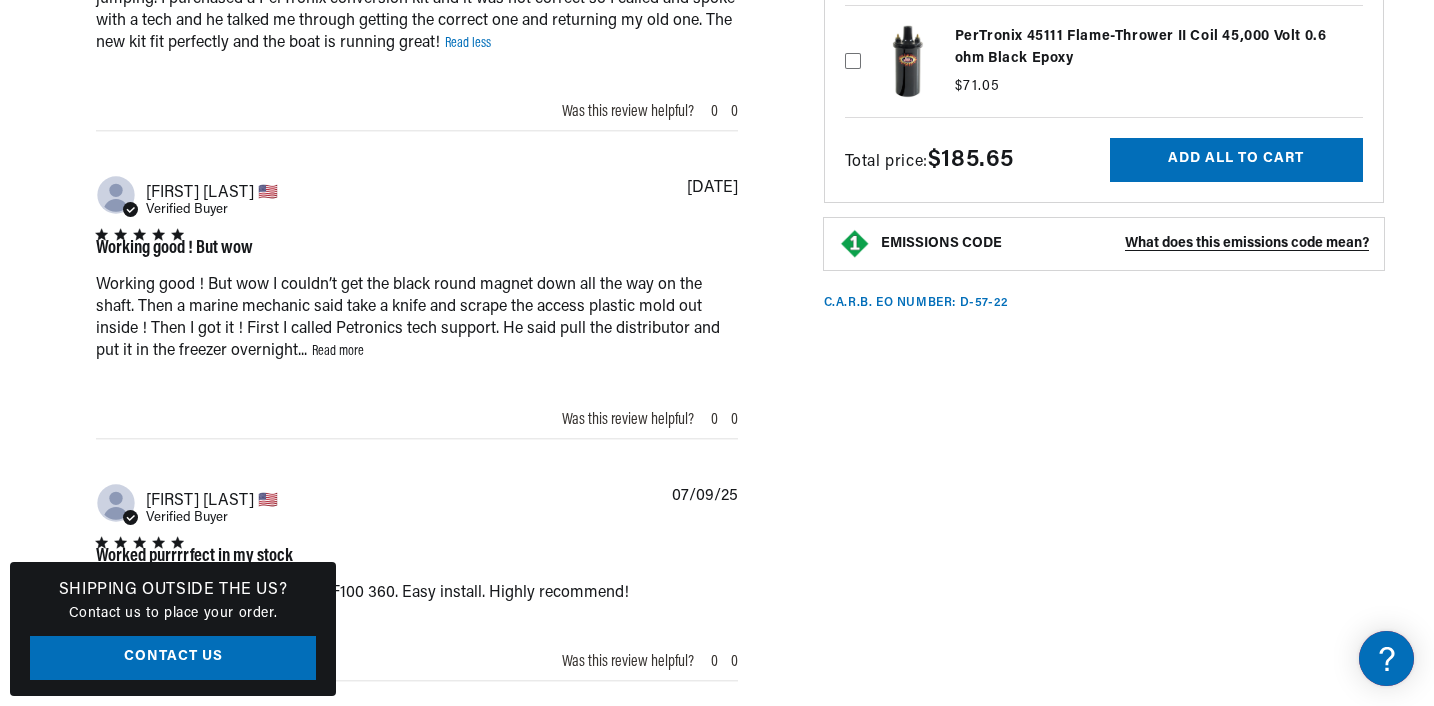 click on "Read more" at bounding box center [338, 351] 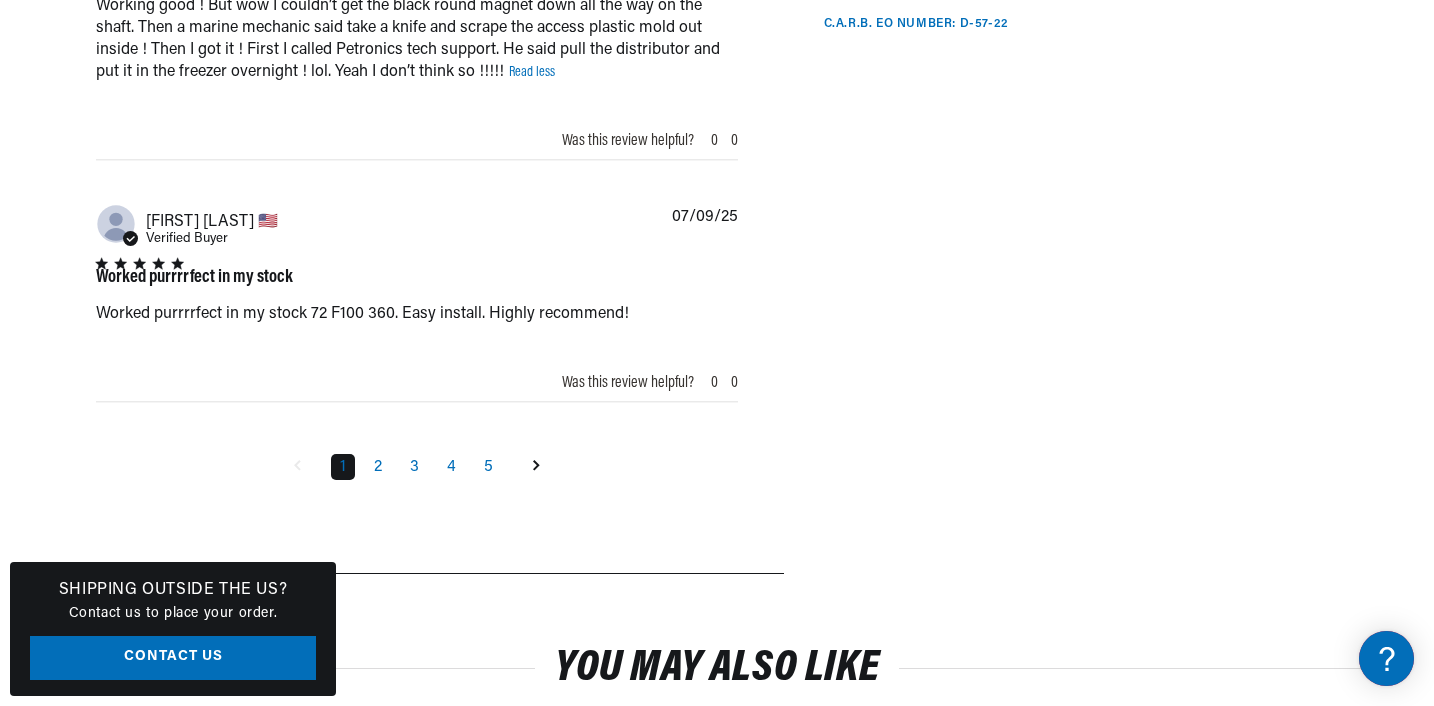 scroll, scrollTop: 2958, scrollLeft: 0, axis: vertical 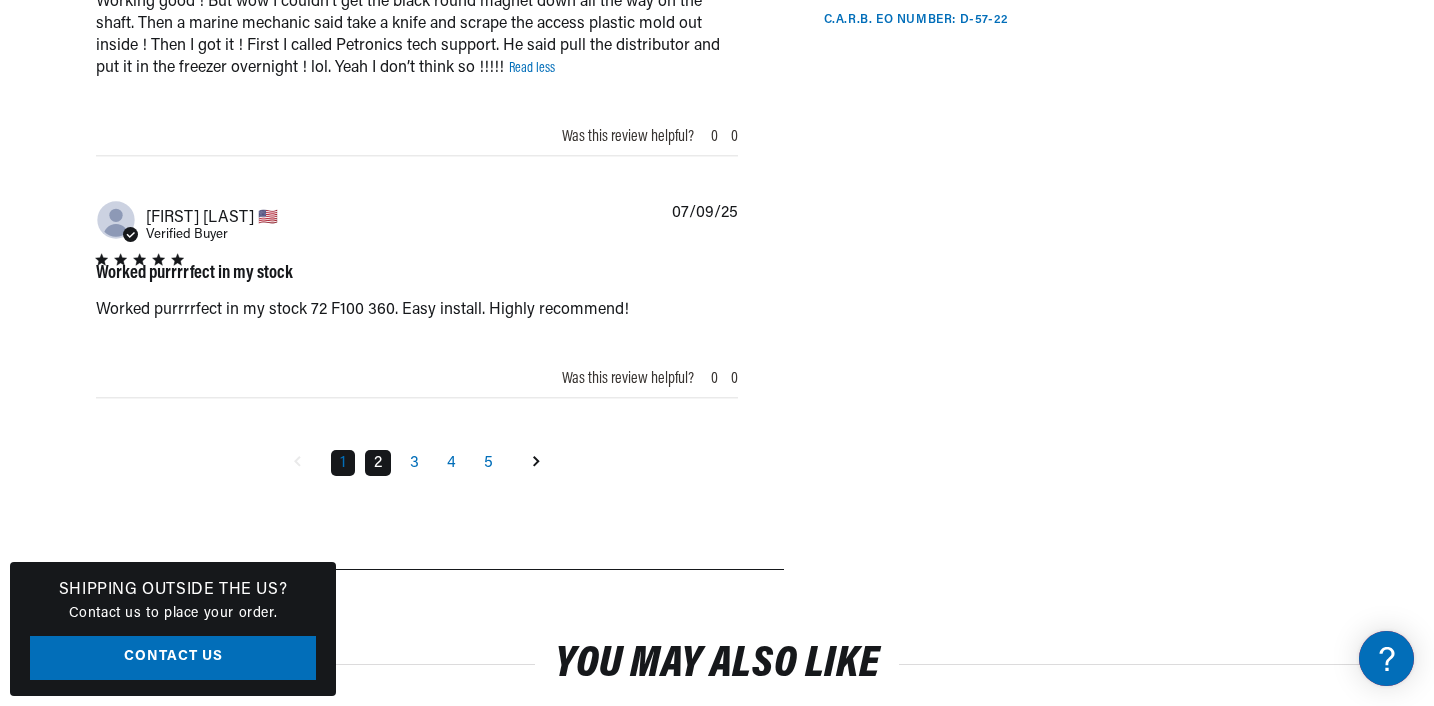 click on "2" at bounding box center [378, 463] 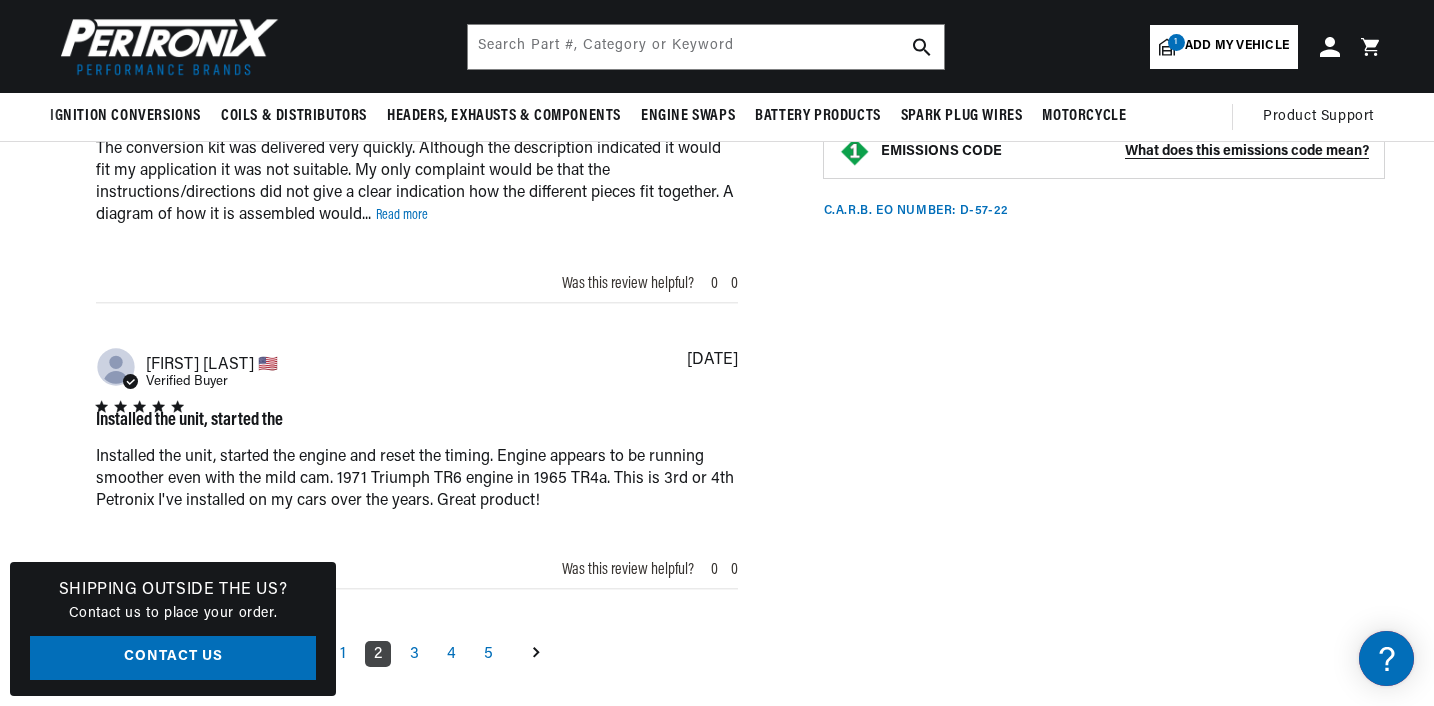 scroll, scrollTop: 2570, scrollLeft: 0, axis: vertical 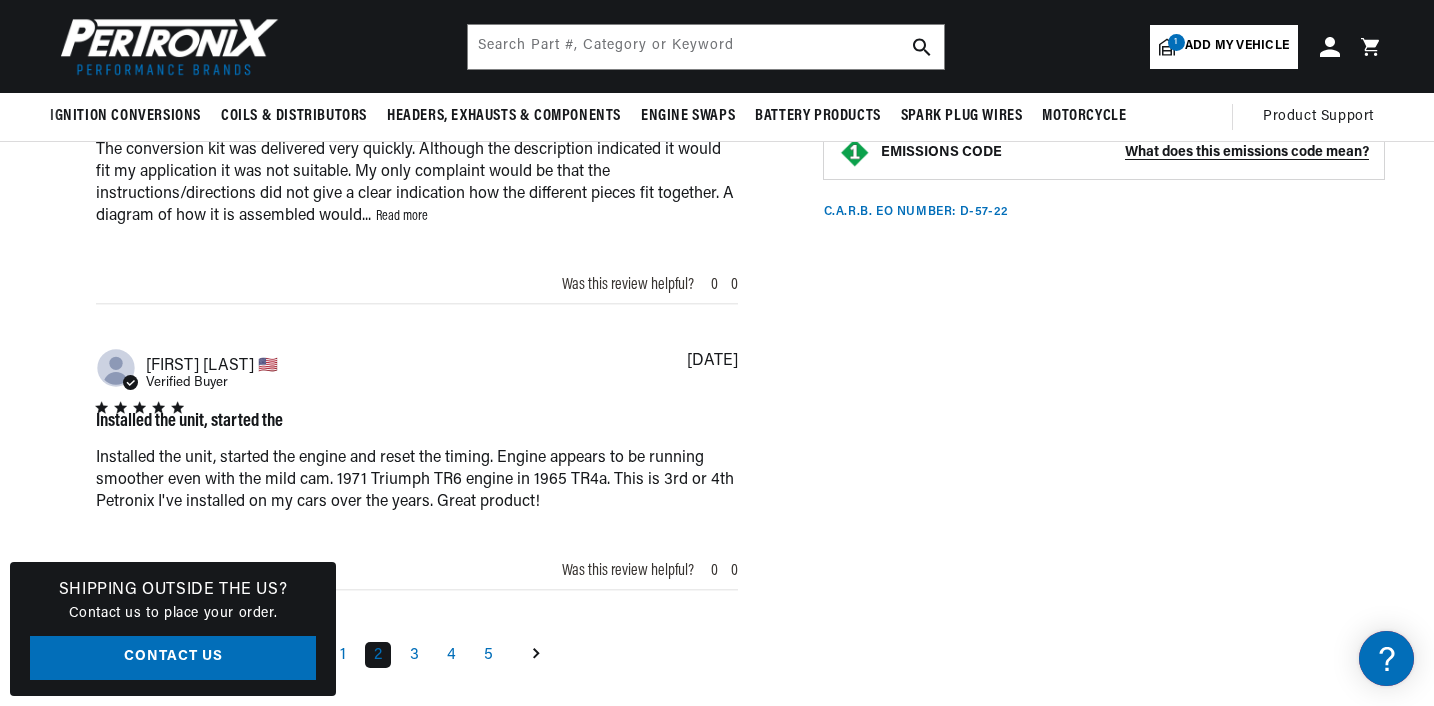 click on "Read more" at bounding box center (402, 216) 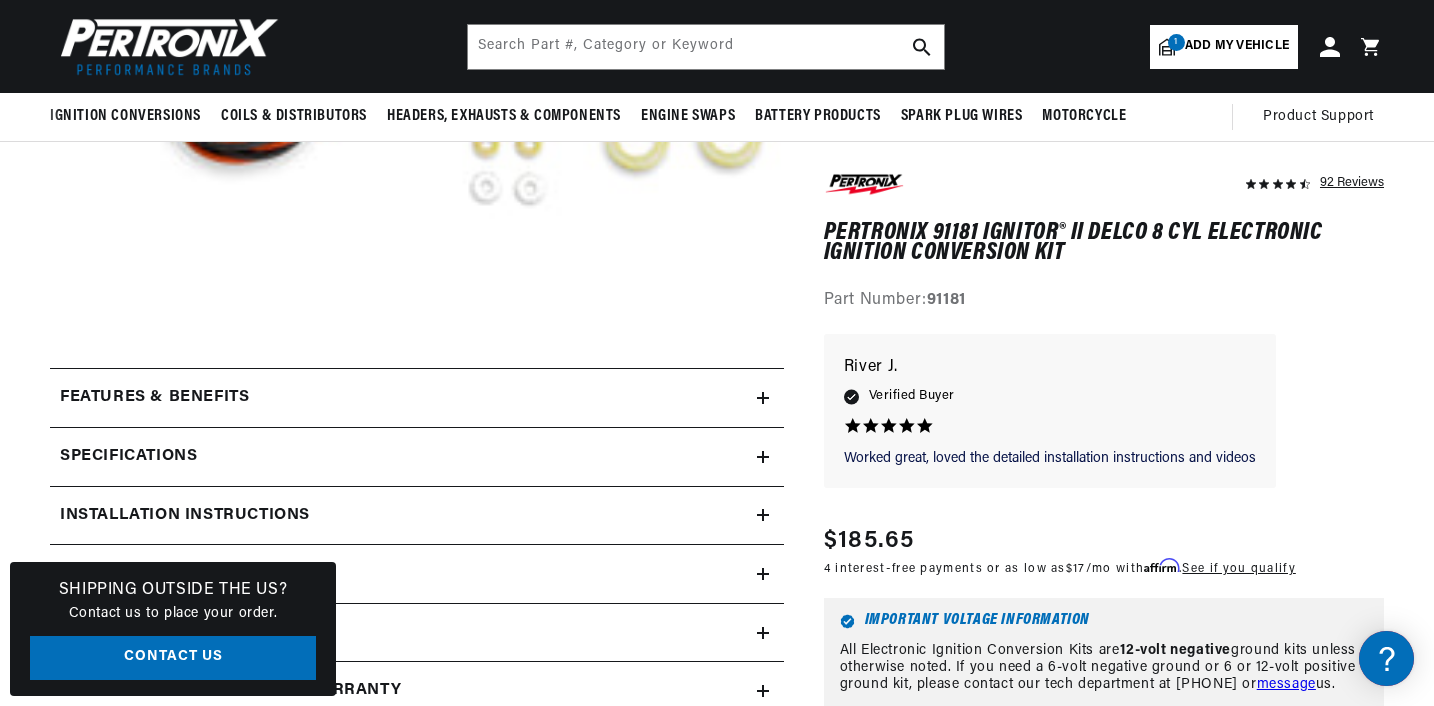 scroll, scrollTop: 0, scrollLeft: 0, axis: both 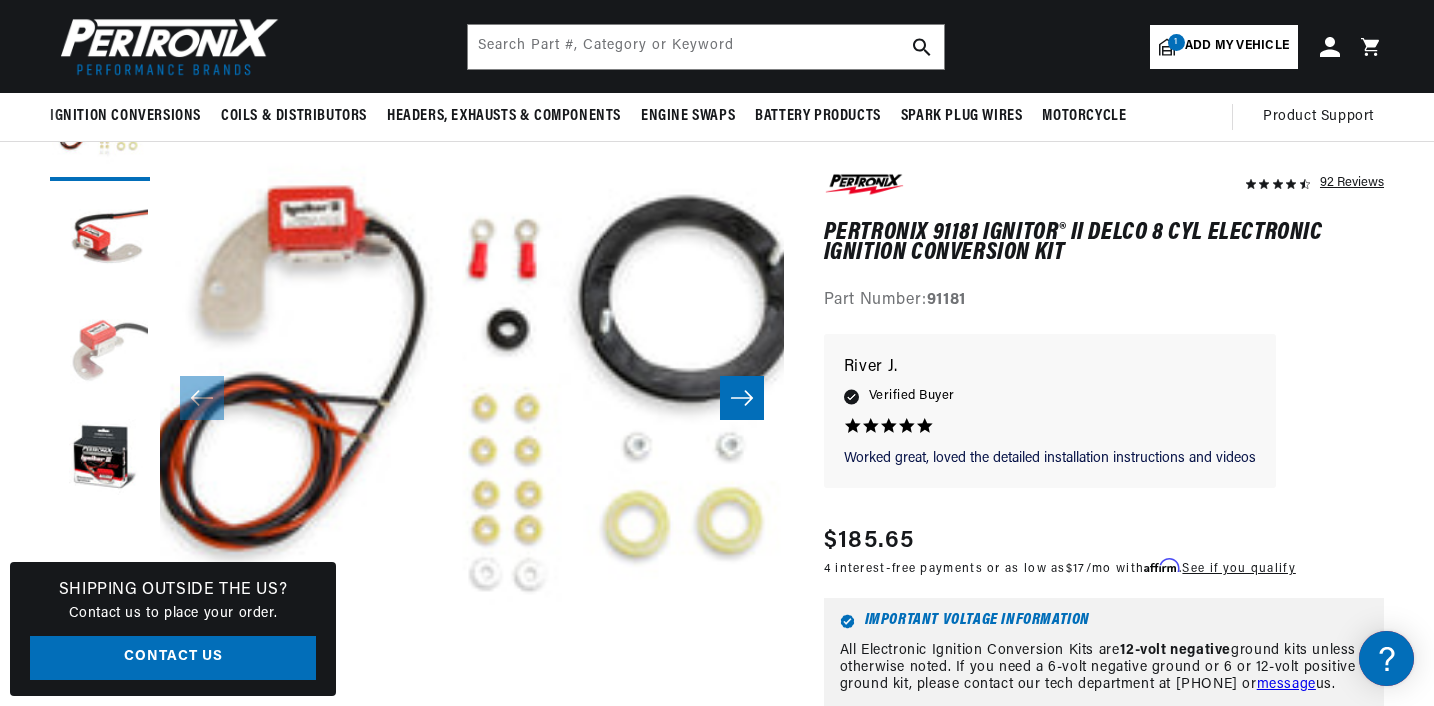 click at bounding box center [100, 351] 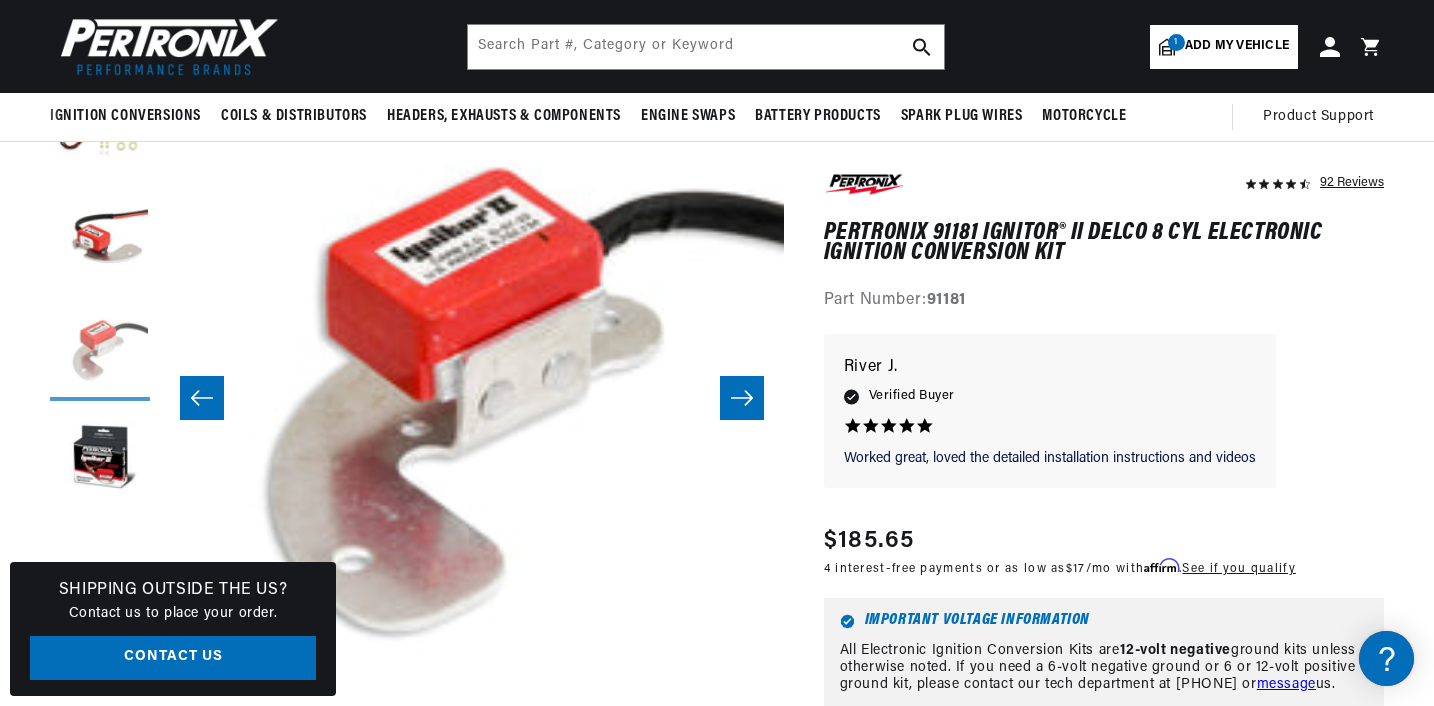 scroll, scrollTop: 0, scrollLeft: 1248, axis: horizontal 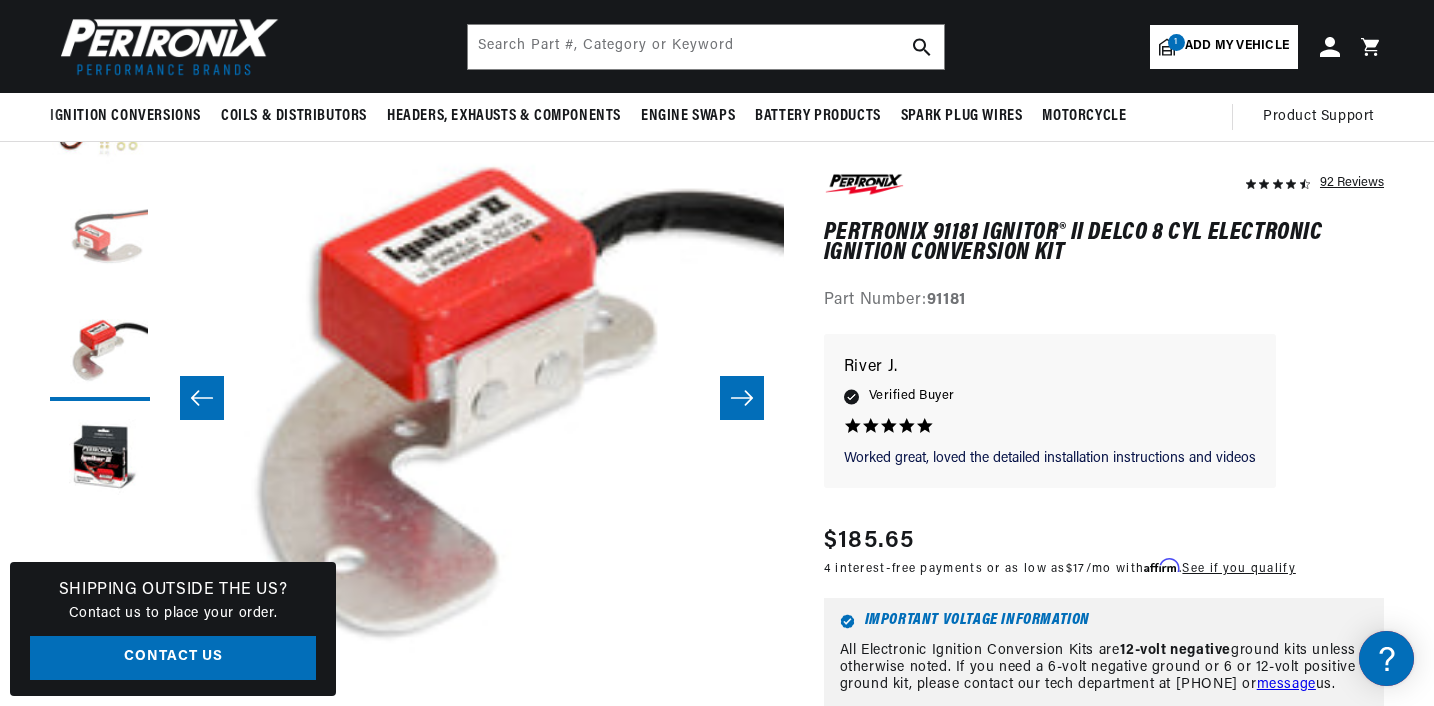 click at bounding box center (100, 241) 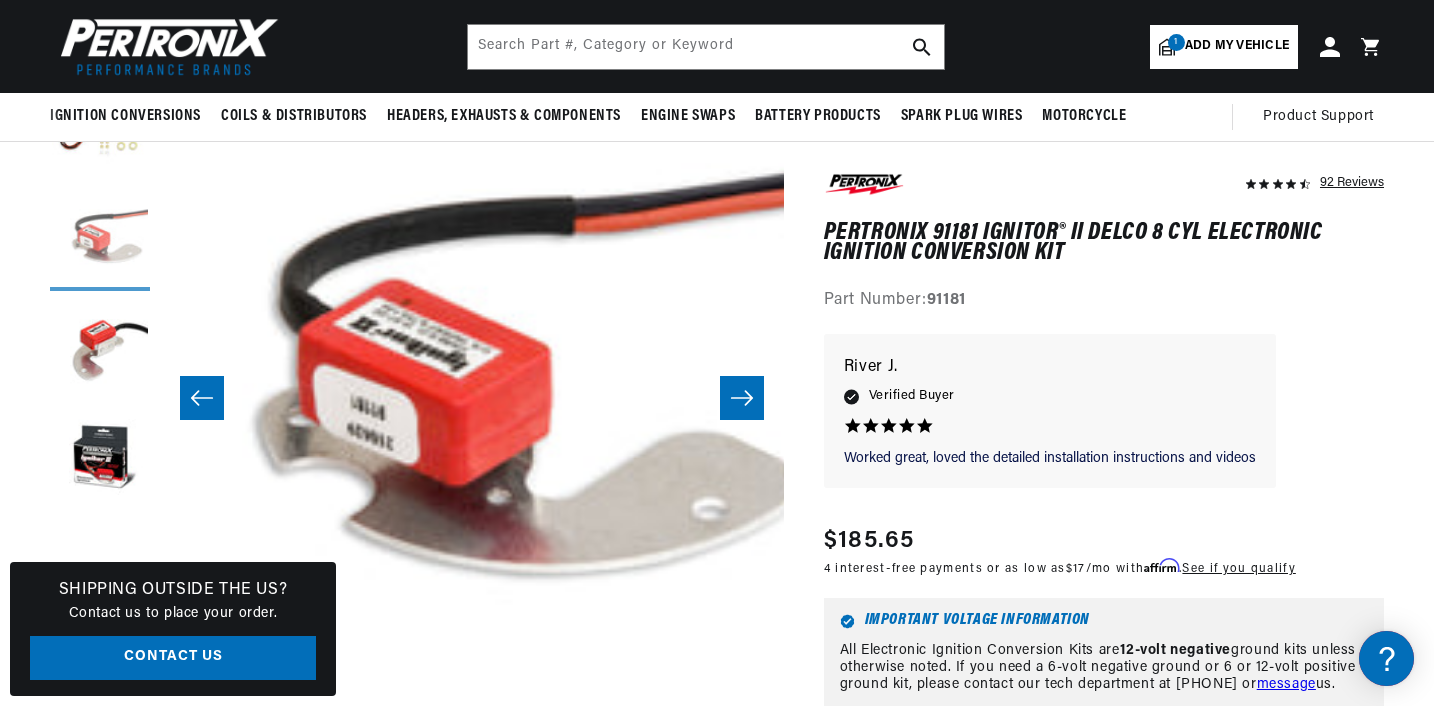 scroll, scrollTop: 0, scrollLeft: 624, axis: horizontal 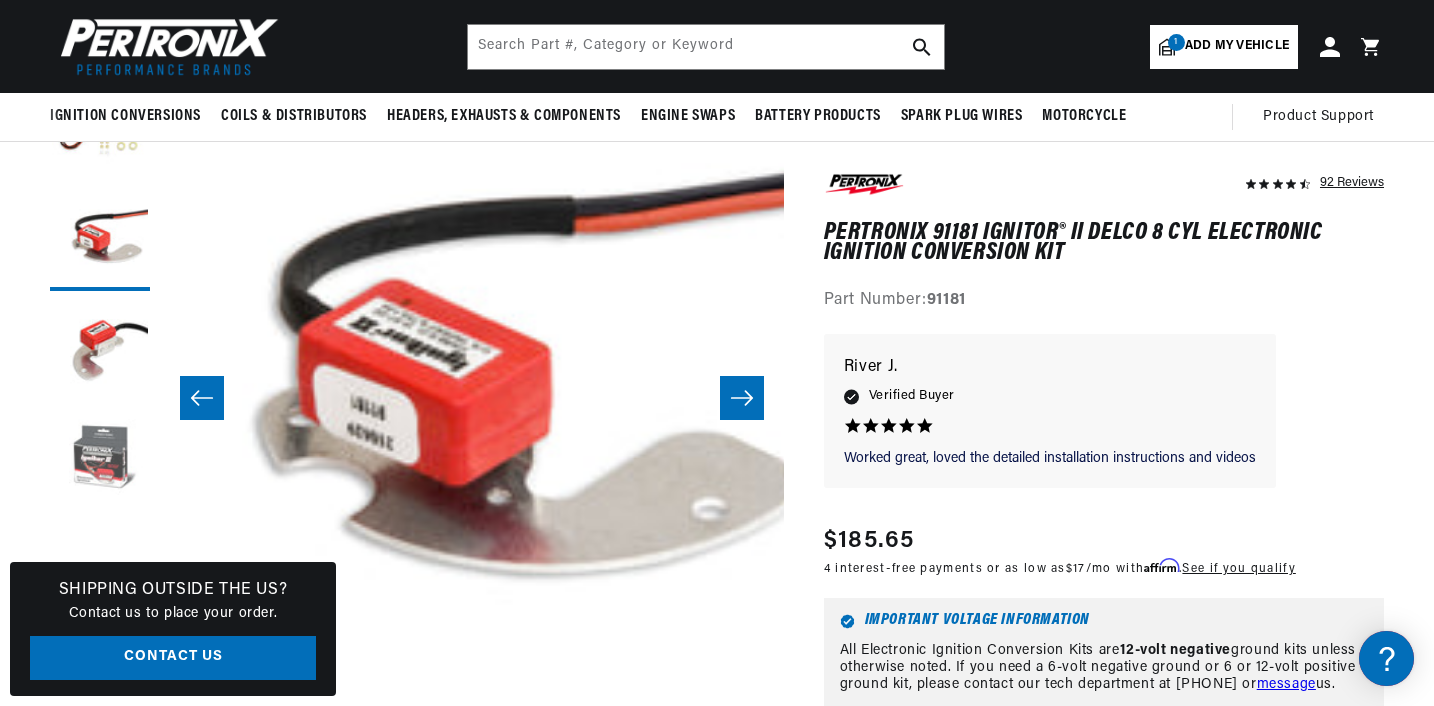 click at bounding box center [100, 461] 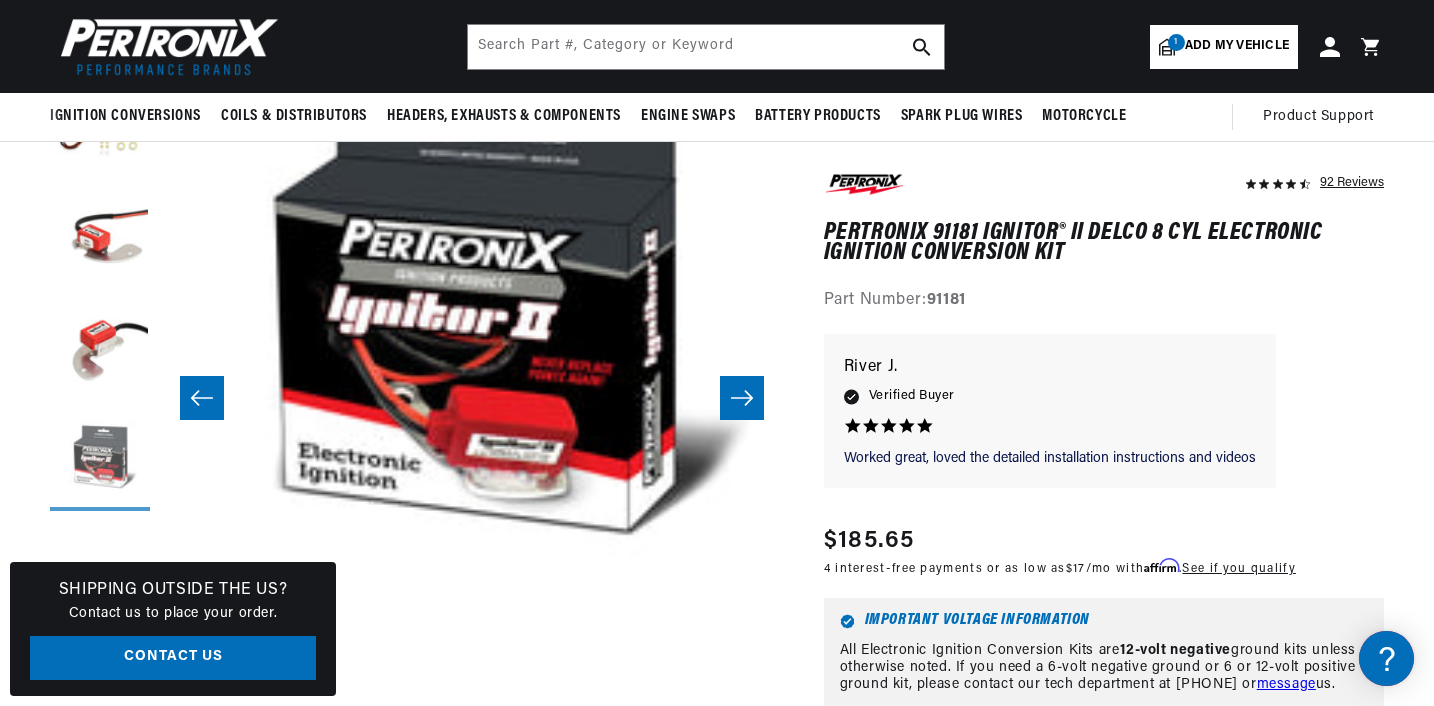 scroll, scrollTop: 0, scrollLeft: 1871, axis: horizontal 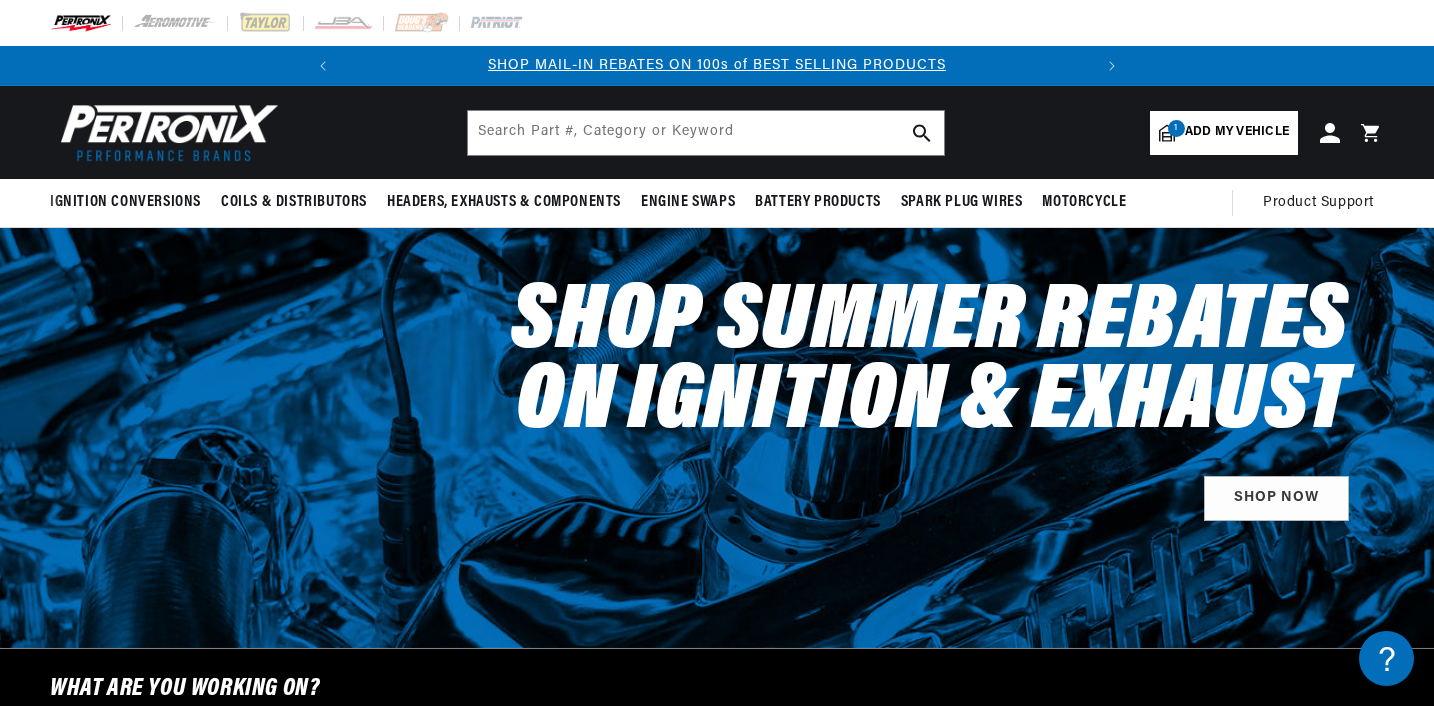 select on "1969" 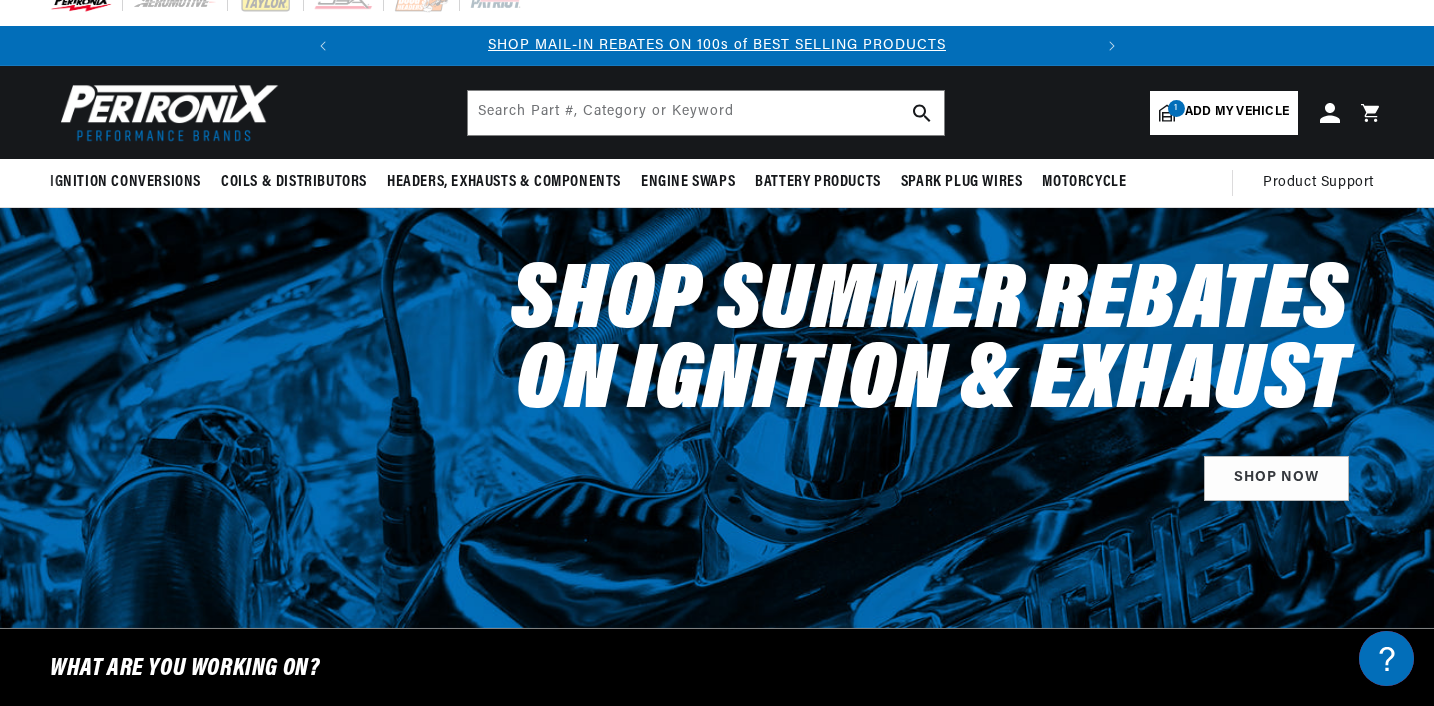 scroll, scrollTop: 0, scrollLeft: 0, axis: both 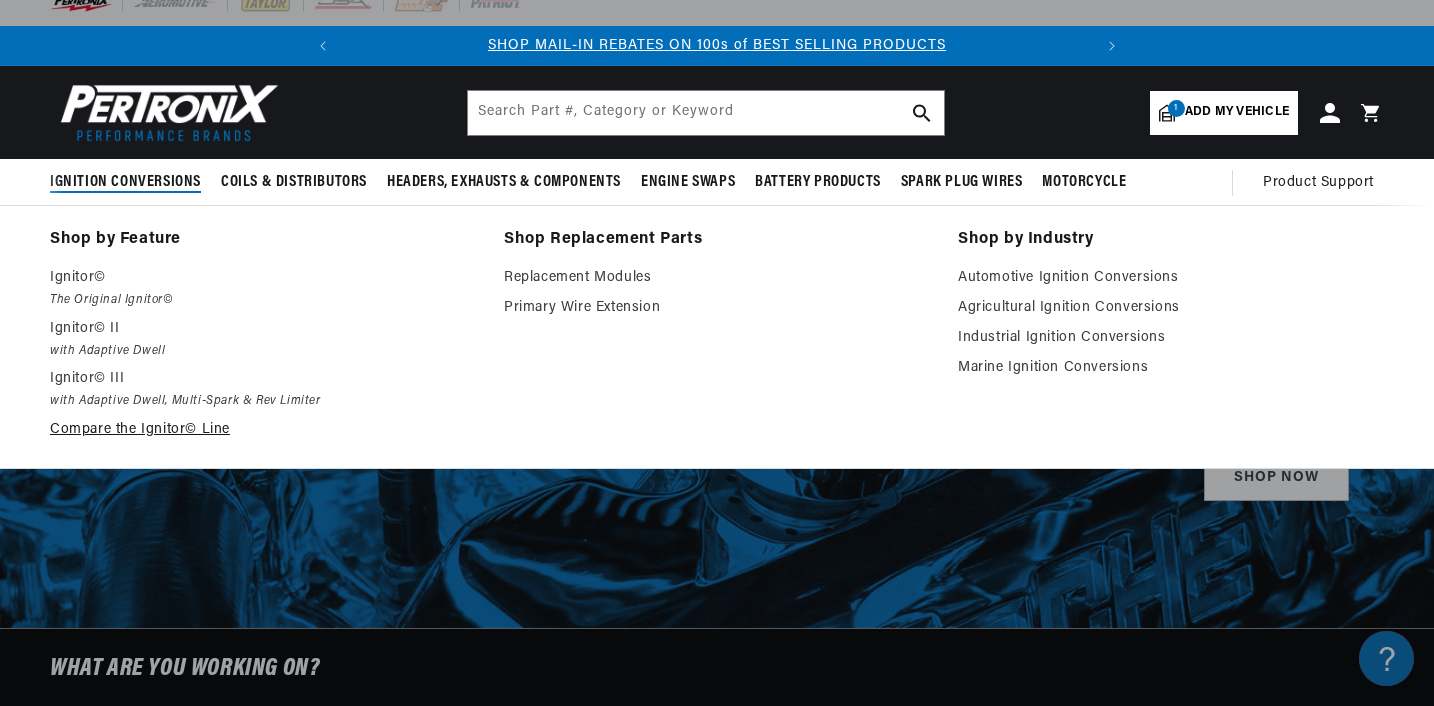 click on "Compare the Ignitor© Line" at bounding box center (263, 430) 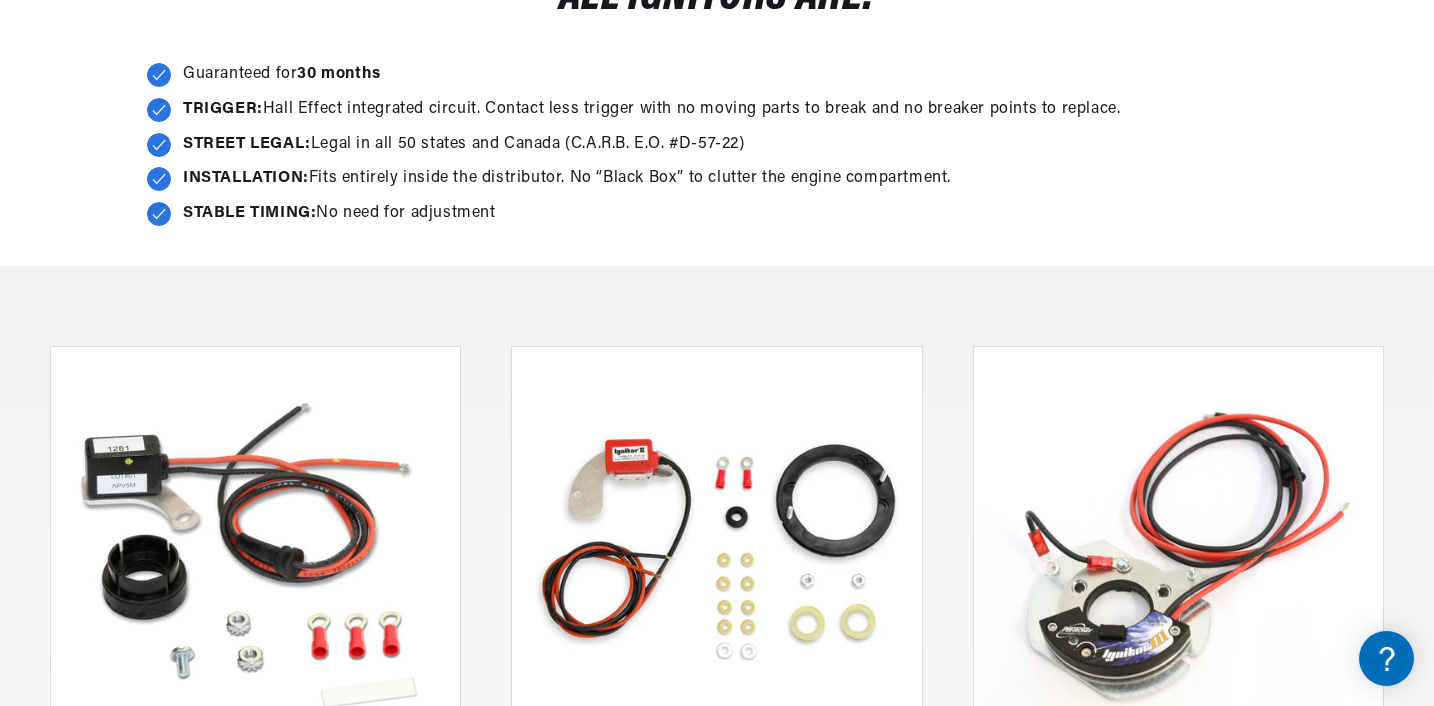 scroll, scrollTop: 531, scrollLeft: 0, axis: vertical 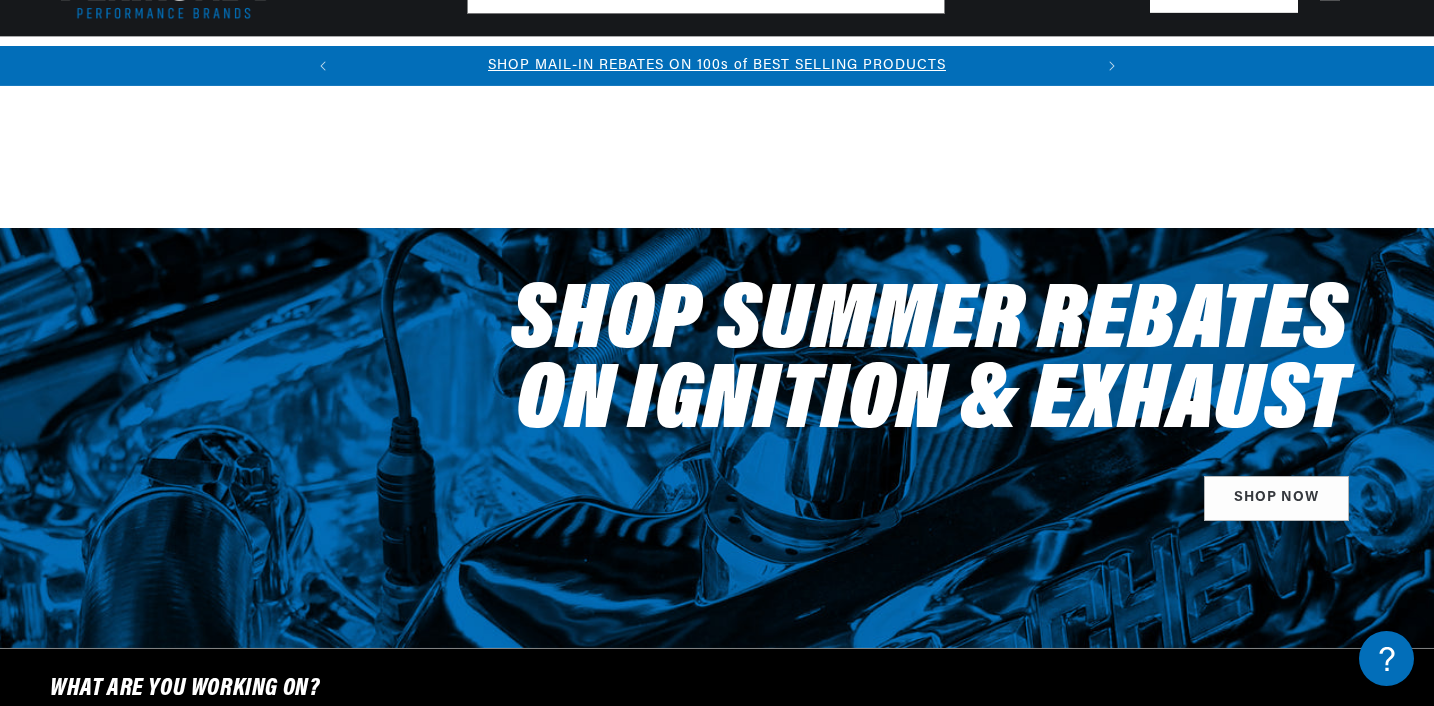 select on "1969" 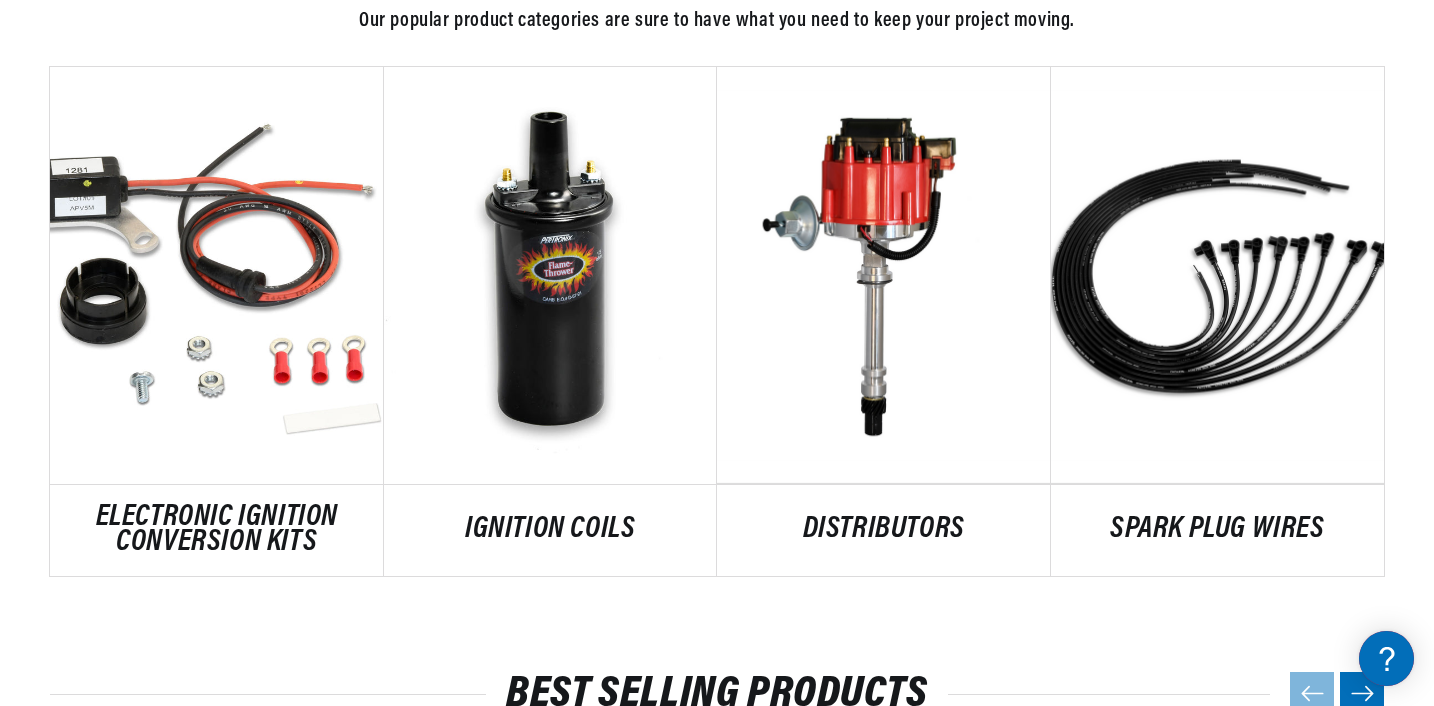 scroll, scrollTop: 0, scrollLeft: 0, axis: both 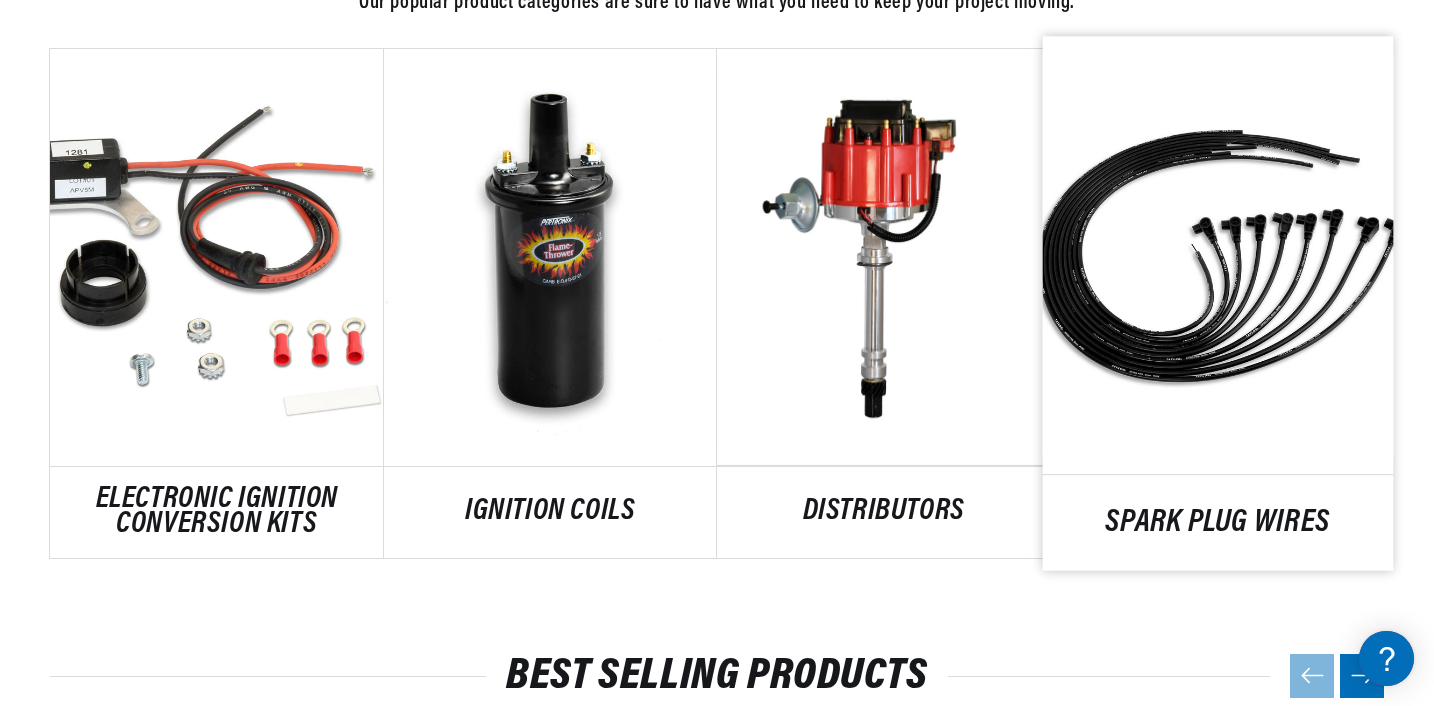 click on "SPARK PLUG WIRES" at bounding box center (1217, 522) 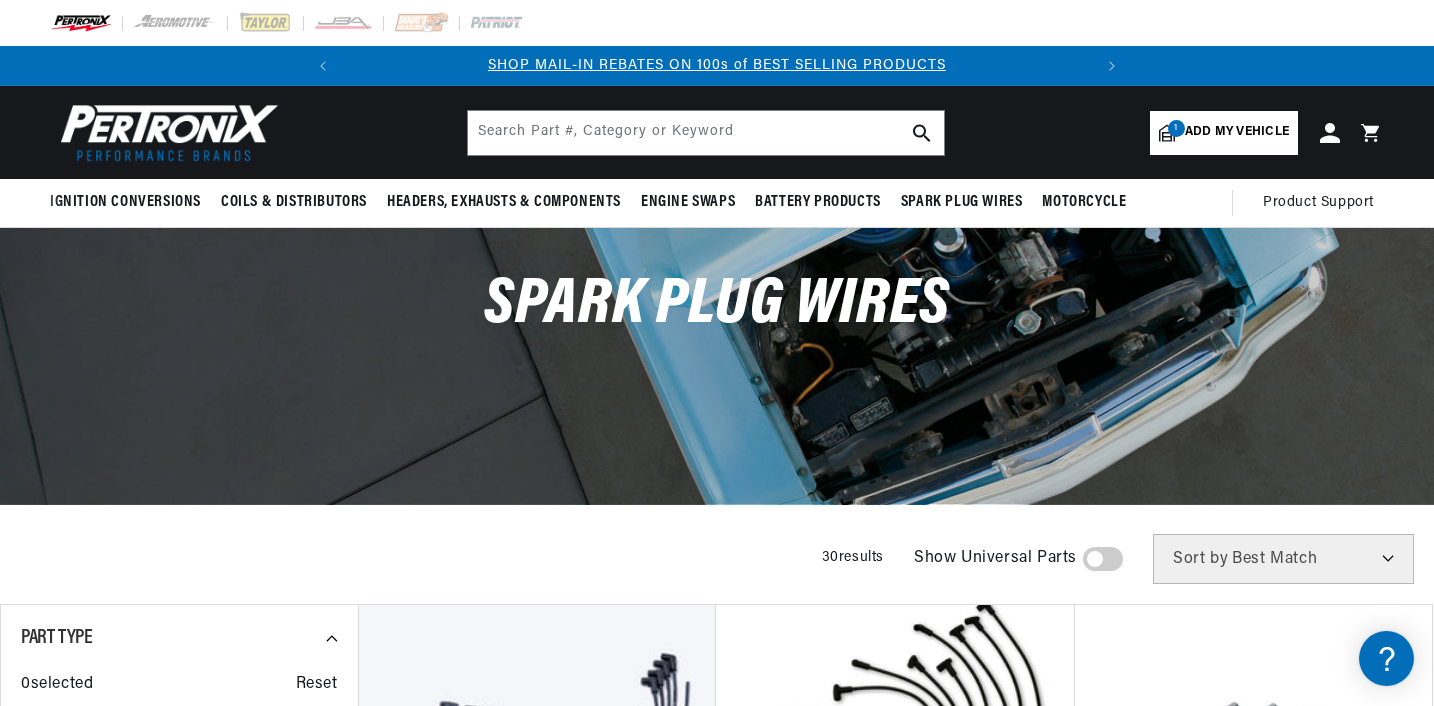 scroll, scrollTop: 439, scrollLeft: 0, axis: vertical 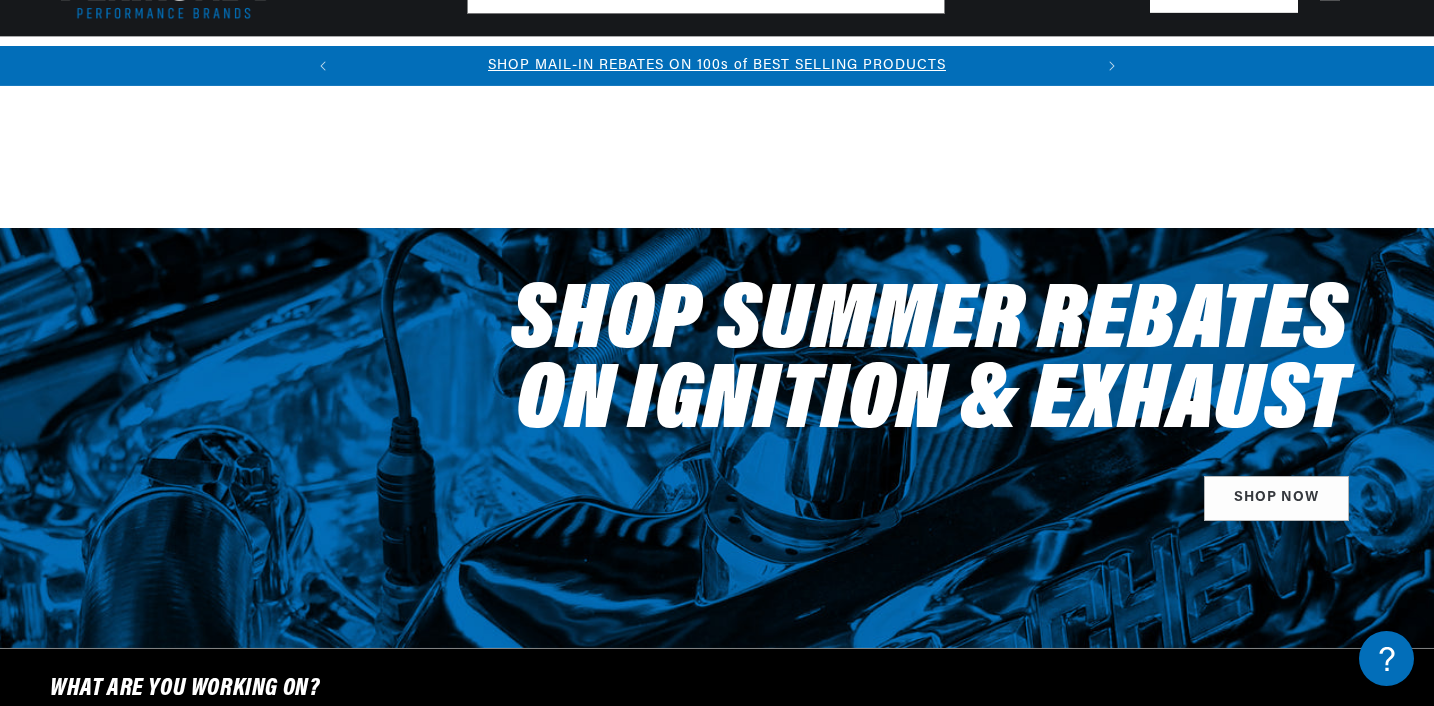 select on "1969" 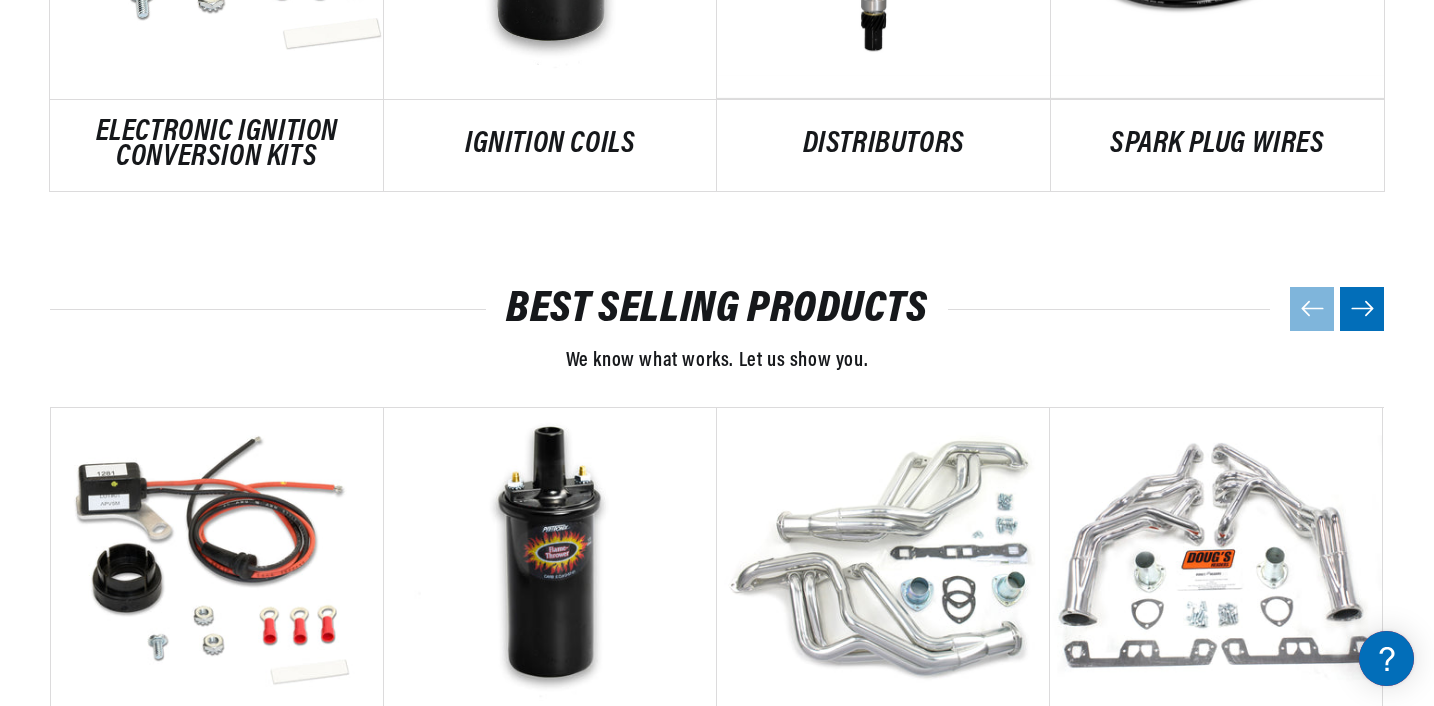 scroll, scrollTop: 0, scrollLeft: 0, axis: both 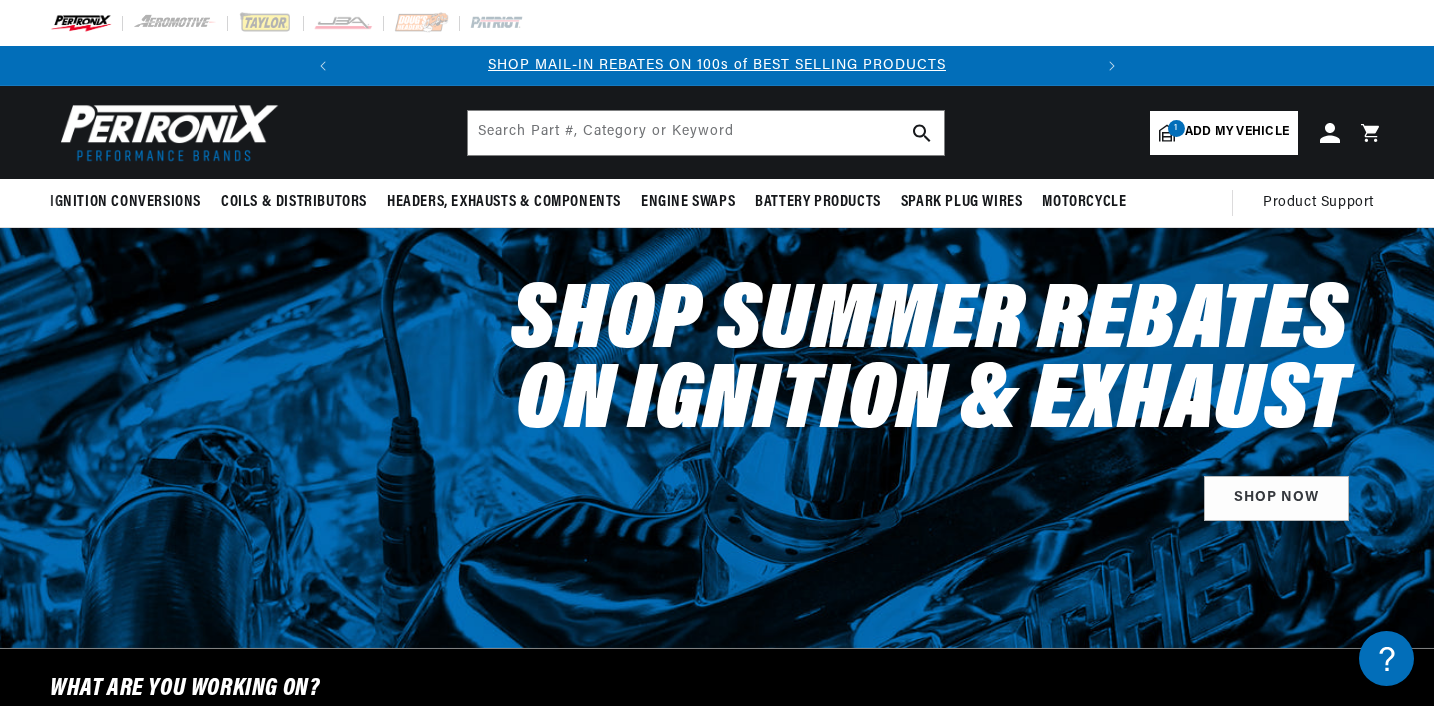 select on "1969" 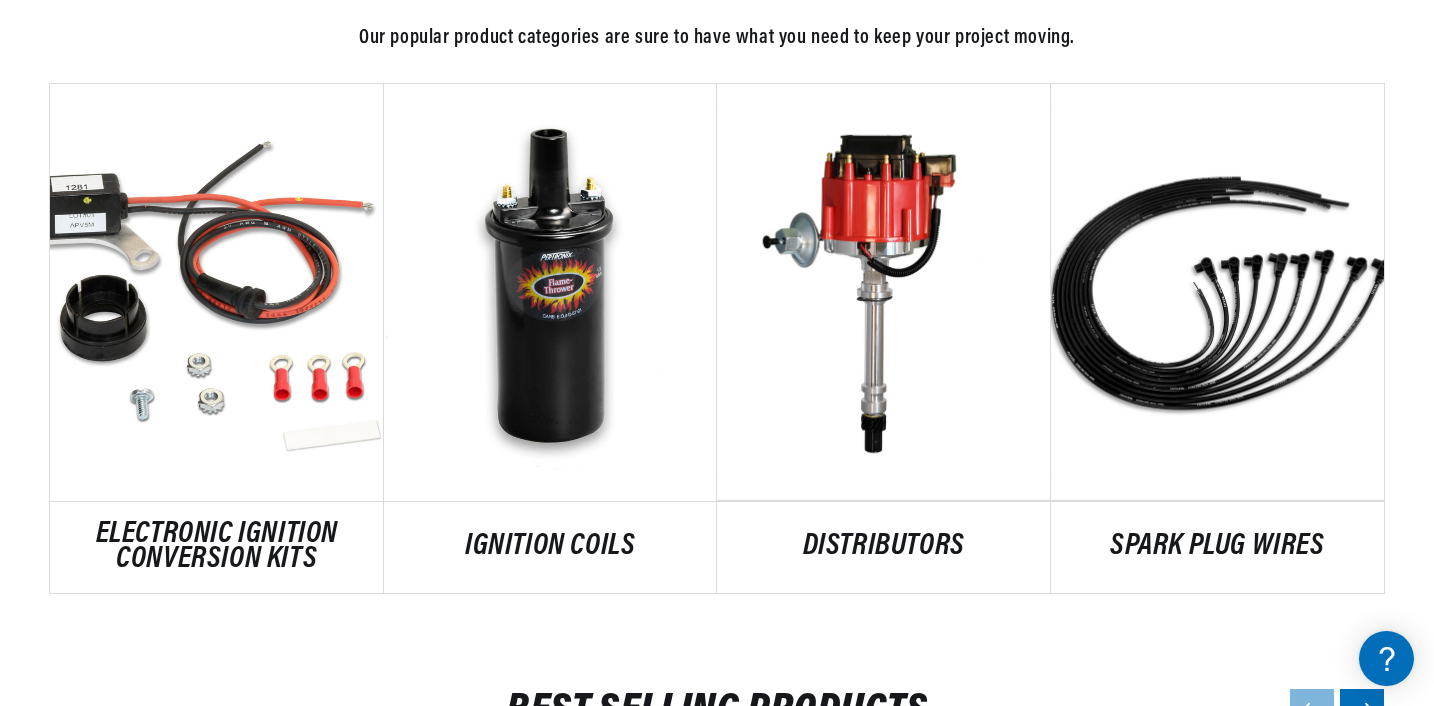 scroll, scrollTop: 1104, scrollLeft: 0, axis: vertical 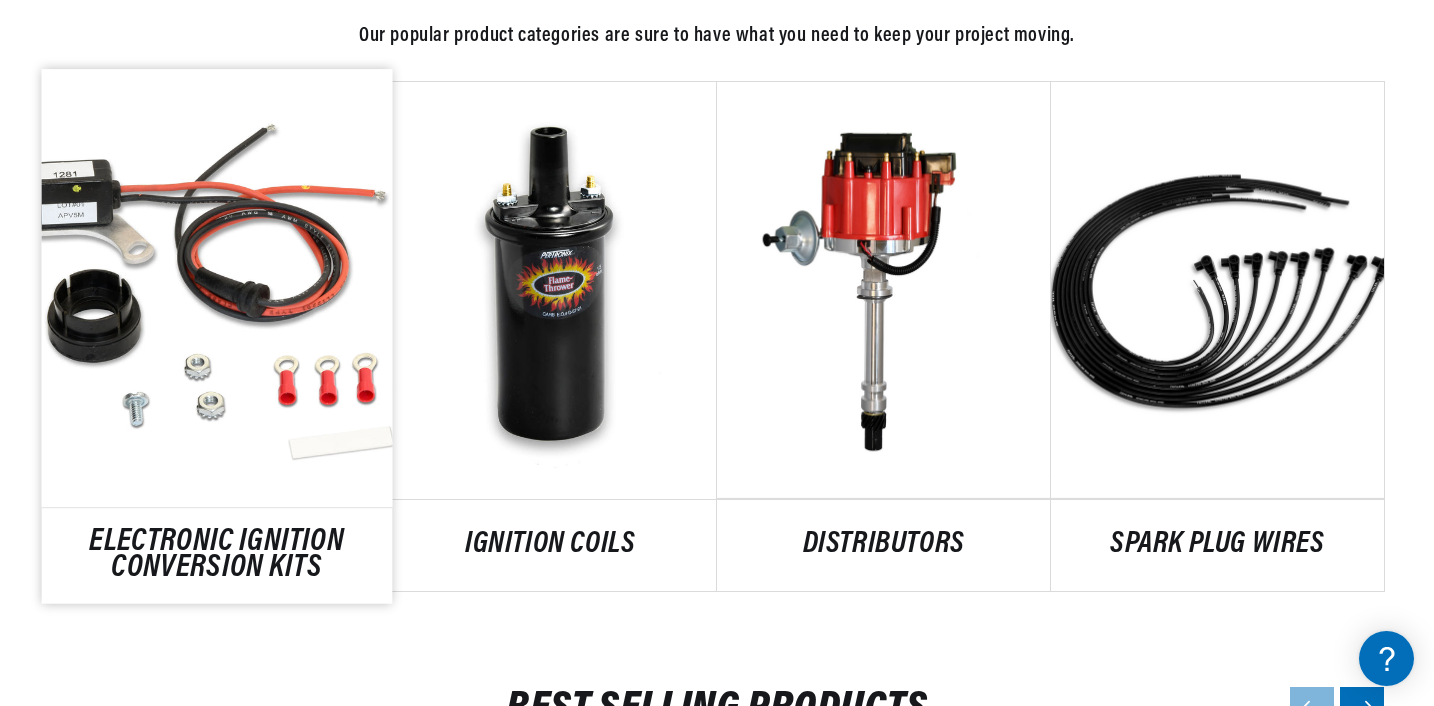 click on "ELECTRONIC IGNITION CONVERSION KITS" at bounding box center [217, 556] 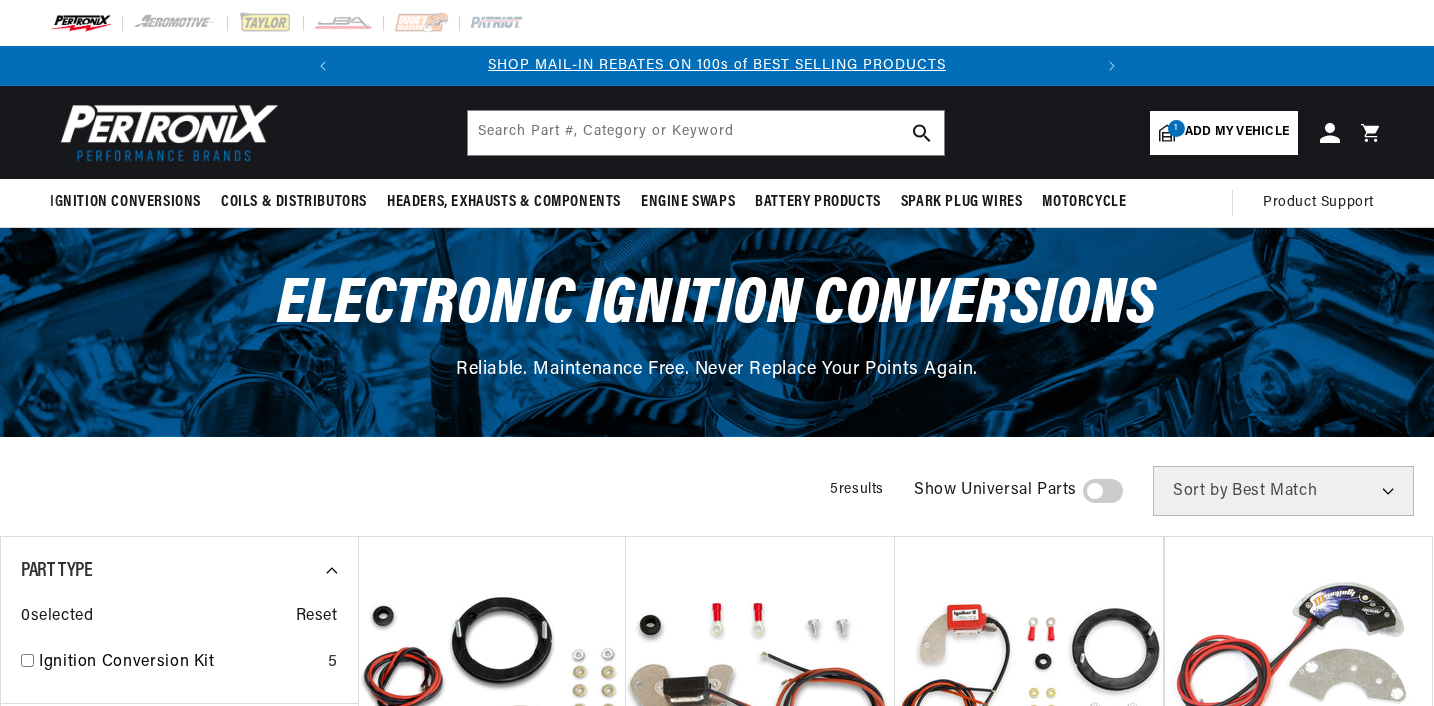 scroll, scrollTop: 0, scrollLeft: 0, axis: both 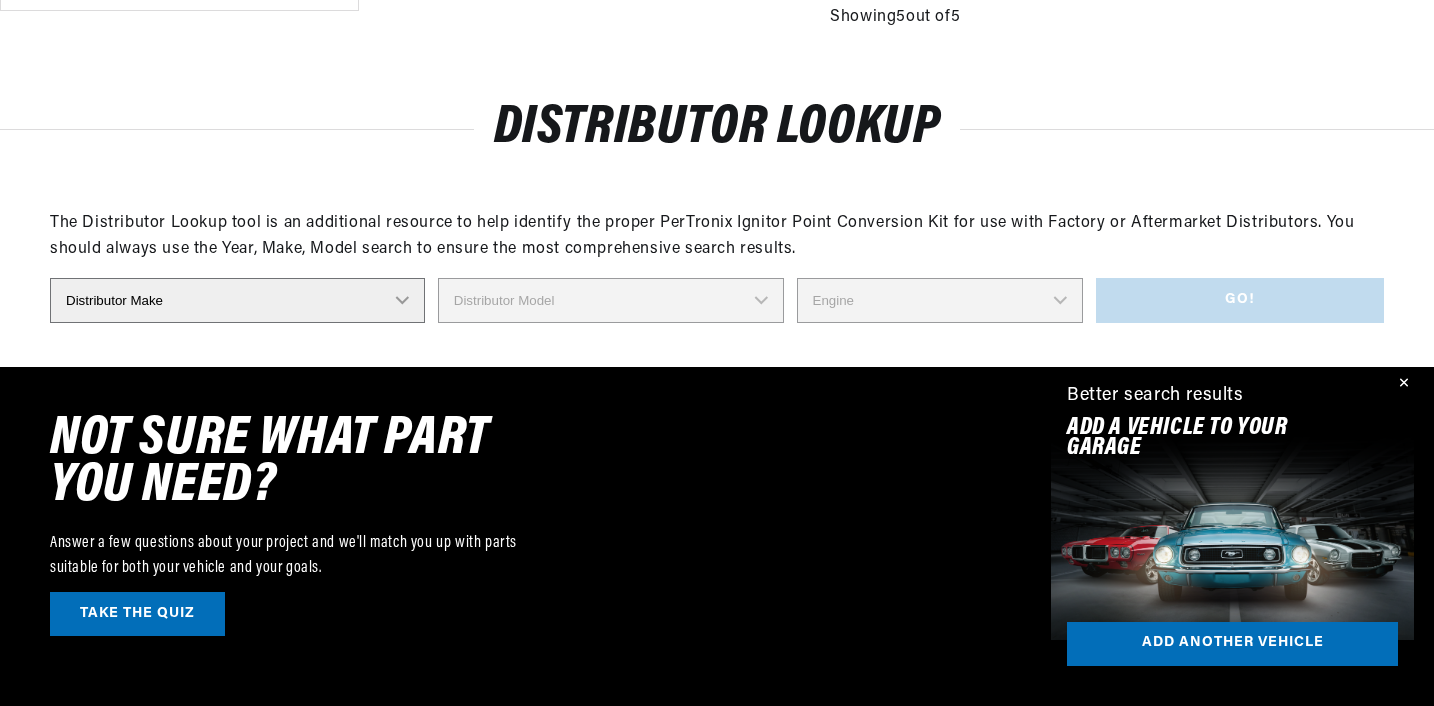 click on "Distributor Make
Accel Aldon Autolite Bosch Century Chrysler Clark Colt Continental Delco Ducellier Ford Hitachi Holley IHC Lucas Mallory Marelli Mazda Mercruiser Mitsubishi Nippondenso North Eastern Electric Perkins Prestolite SEV Sev Marchal Waukesha Wico Wisconsin" at bounding box center [237, 300] 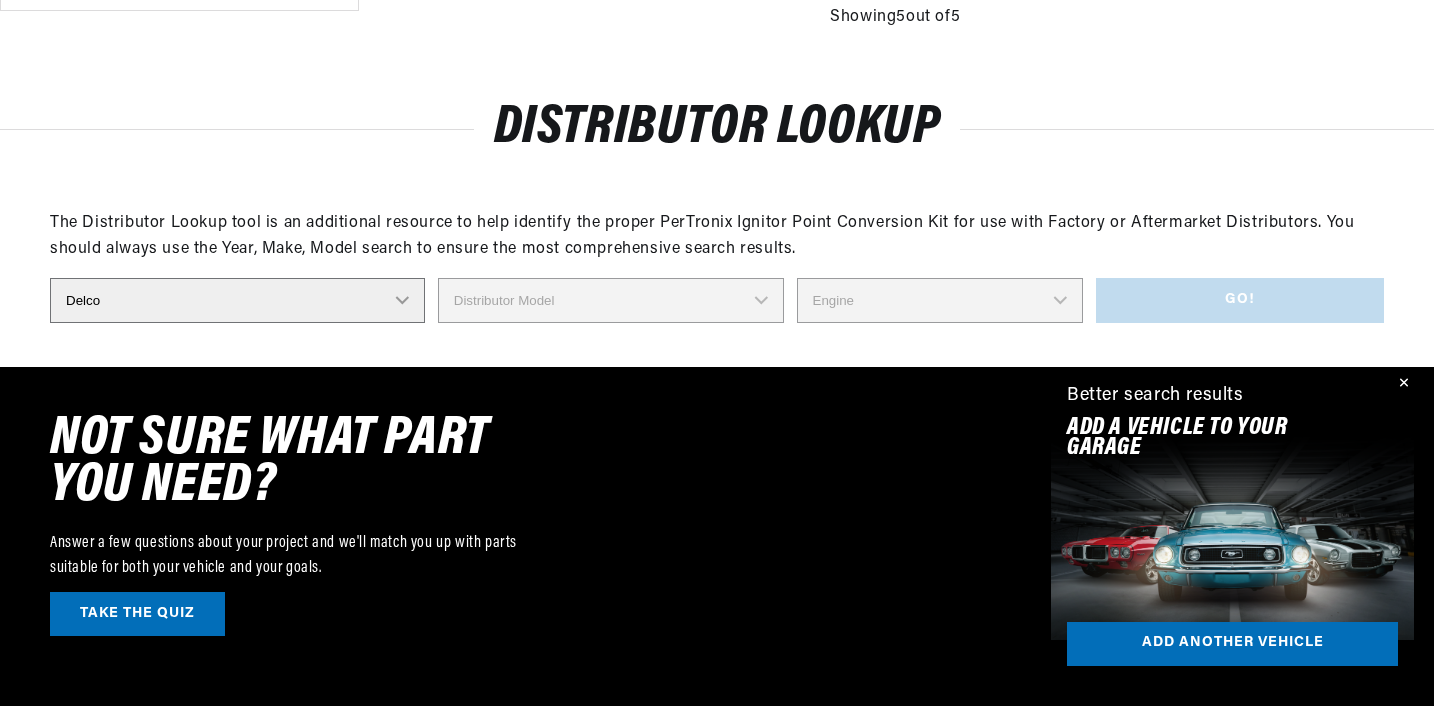 click on "Delco" at bounding box center [0, 0] 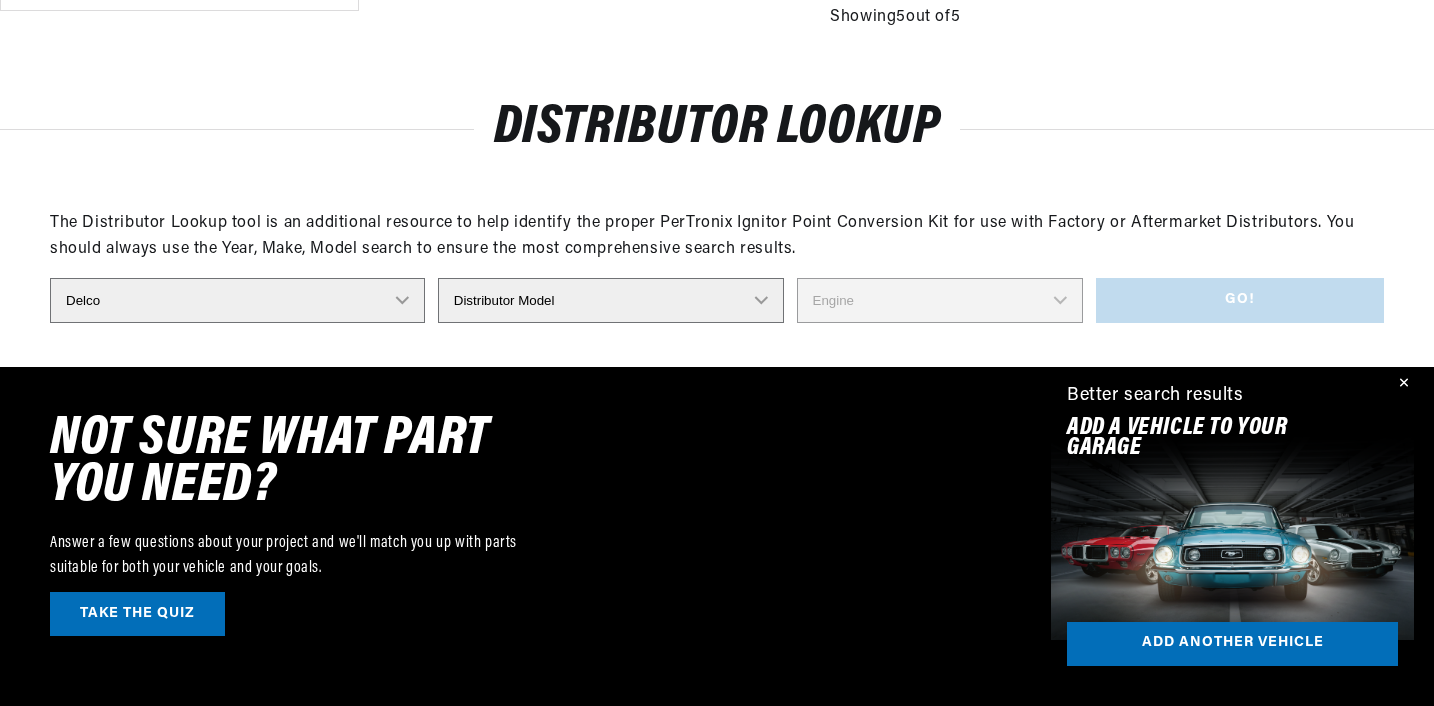 click on "Distributor Model
660 661 663 4145 6490 30137 91415 383581 384258 795329 980156 980500 982351 1110002 1110003 1110004 1110005 1110007 1110008 1110009 1110011 1110013 1110014 1110015 1110017 1110018 1110019 1110020 1110021 1110022 1110023 1110024 1110031 1110034 1110035 1110036 1110040 1110043 1110044 1110045 1110048 1110051 1110052 1110055 1110056 1110057 1110060 1110061 1110062 1110063 1110065 1110069 1110070 1110073 1110074 1110075 1110076 1110077 1110081 1110082 1110084 1110085 1110086 1110087 1110088 1110089 1110090 1110091 1110092 1110095 1110096 1110097 1110099 1110100 1110101 1110102 1110103 1110104 1110106 1110107 1110110 1110112 1110113 1110115 1110116 1110117 1110118 1110119 1110120 1110122 1110123 1110124 1110125 1110126 1110128 1110130 1110132 1110133 1110134 1110135 1110136 1110138 1110139 1110140 1110149 1110151 1110153 1110156 1110159 1110161 1110162 1110163 1110165 1110167 1110168 1110169 1110174 1110175 1110178 1110180 1110181 1110182 1110183 1110184 1110185 1110187 622A" at bounding box center (611, 300) 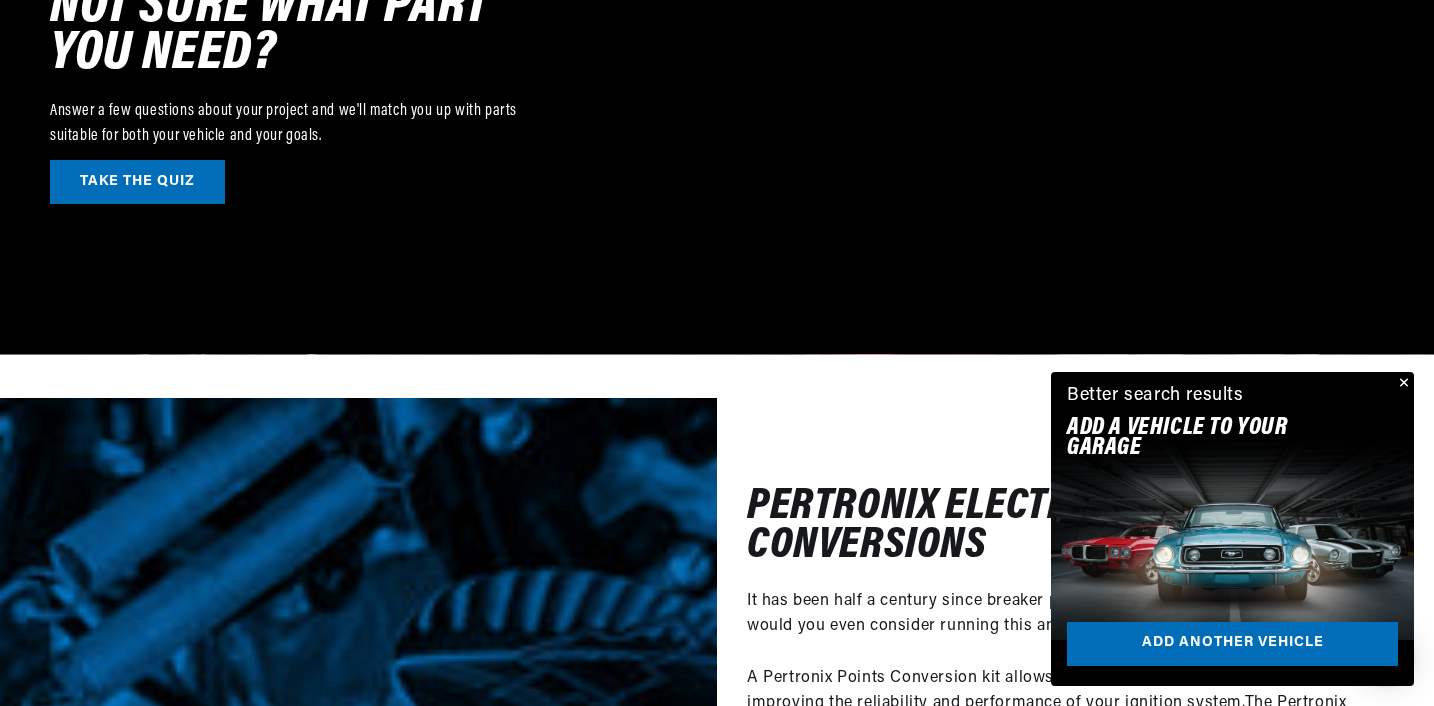 scroll, scrollTop: 2021, scrollLeft: 0, axis: vertical 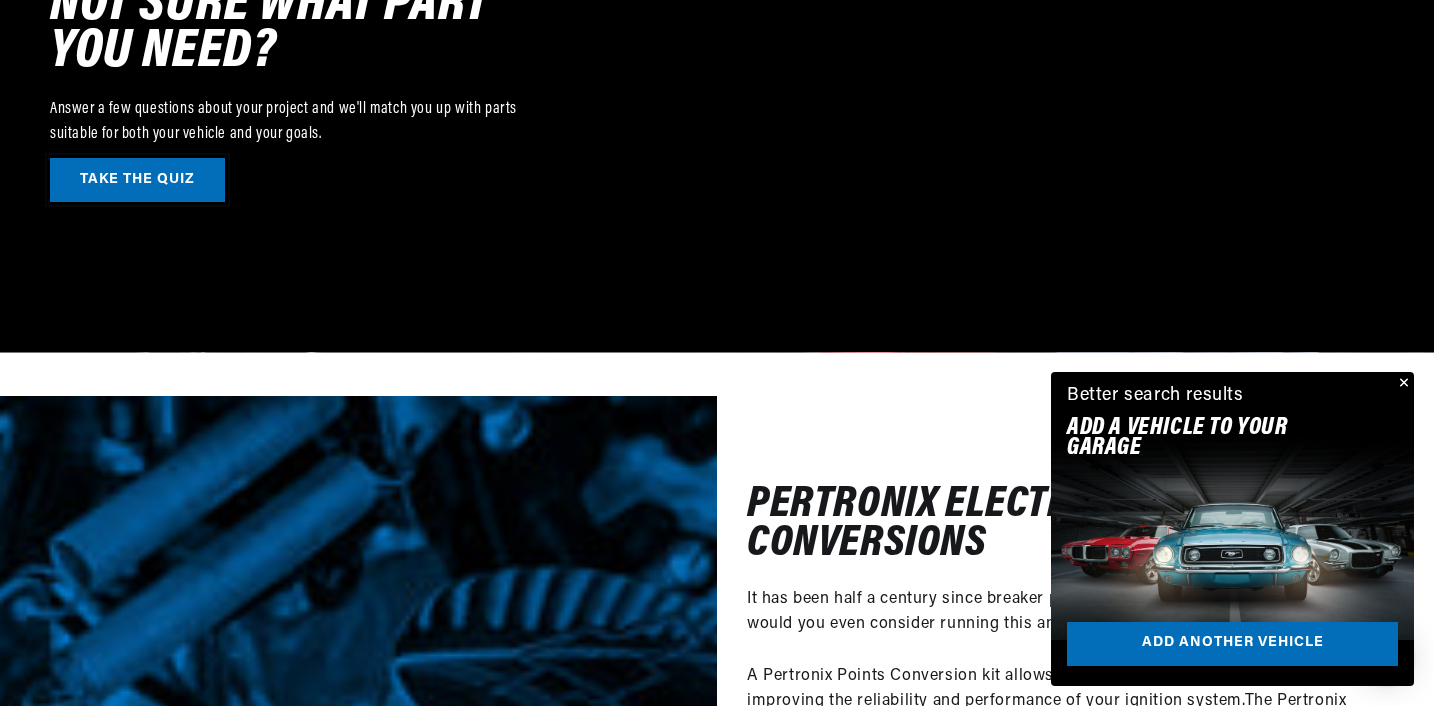 click on "TAKE THE QUIZ" at bounding box center (137, 180) 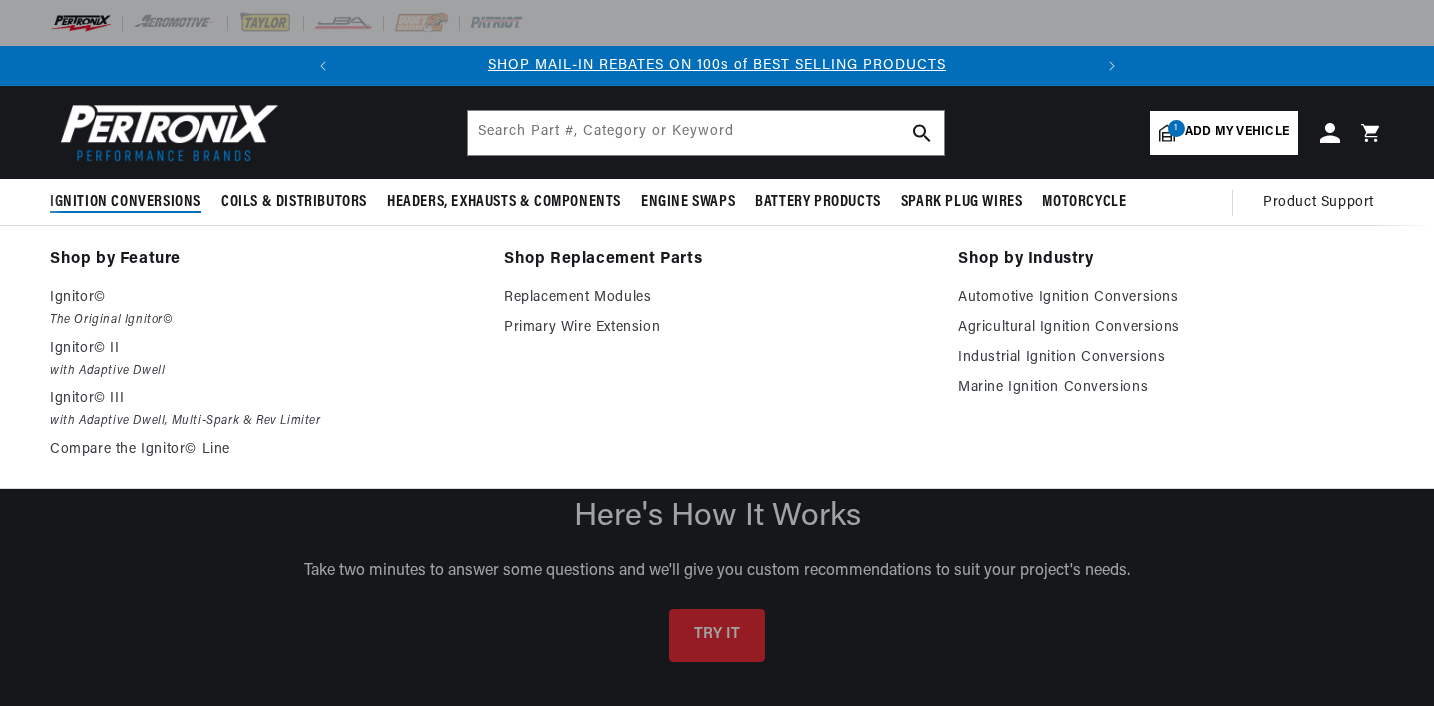 scroll, scrollTop: 0, scrollLeft: 0, axis: both 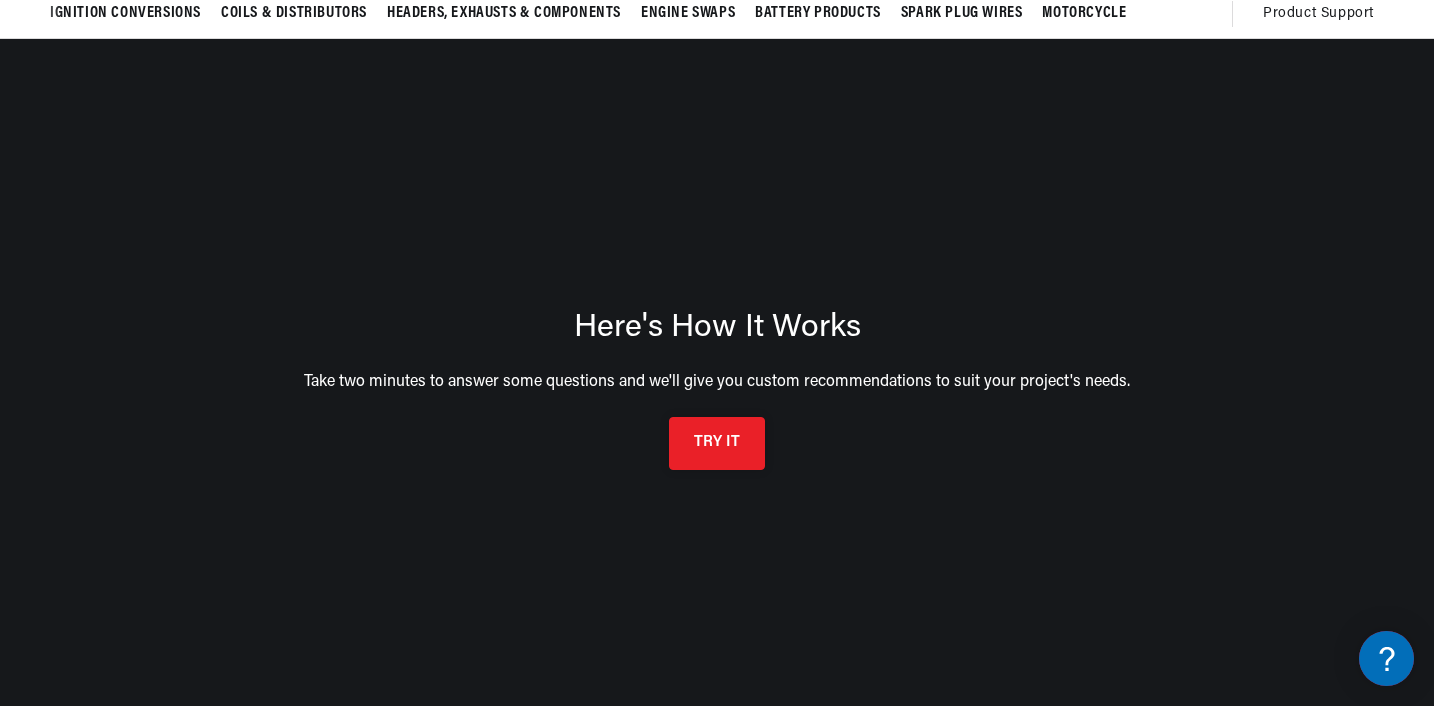click on "TRY IT" at bounding box center [717, 443] 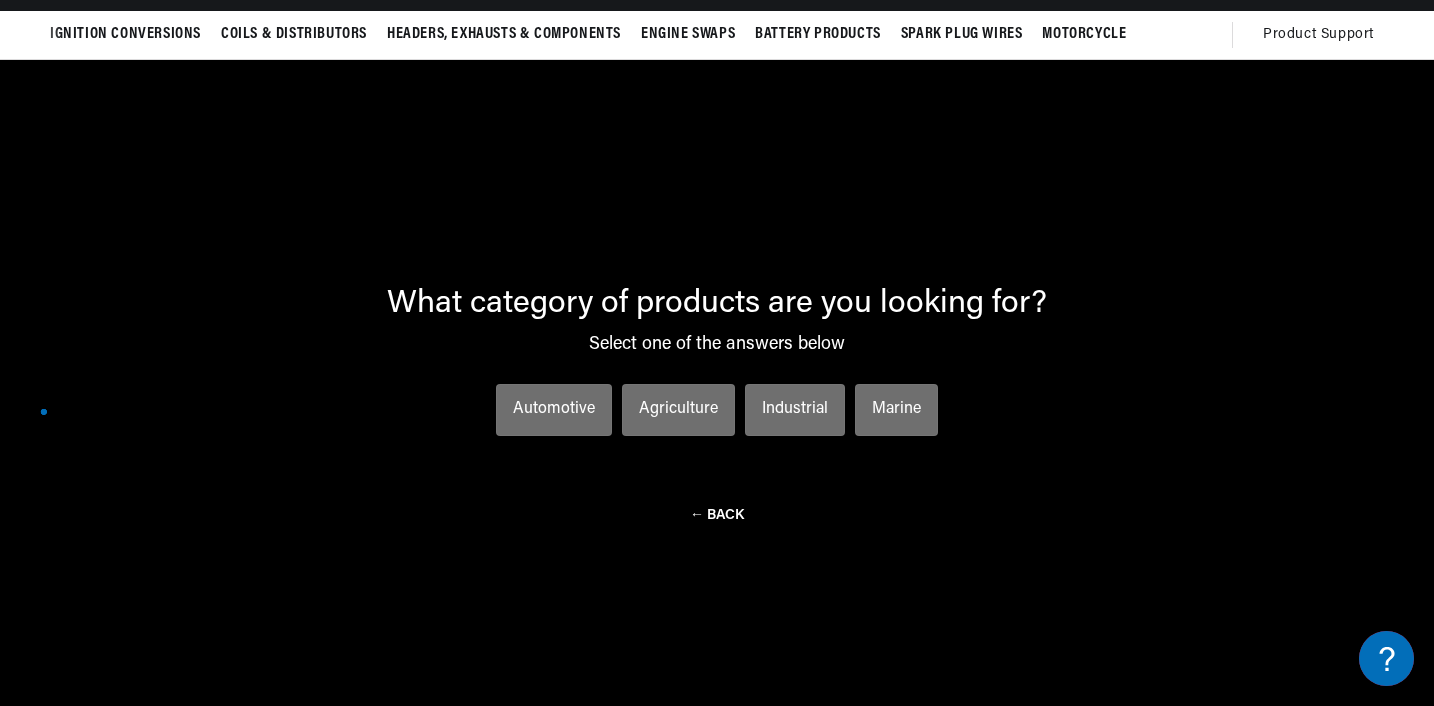 scroll, scrollTop: 170, scrollLeft: 0, axis: vertical 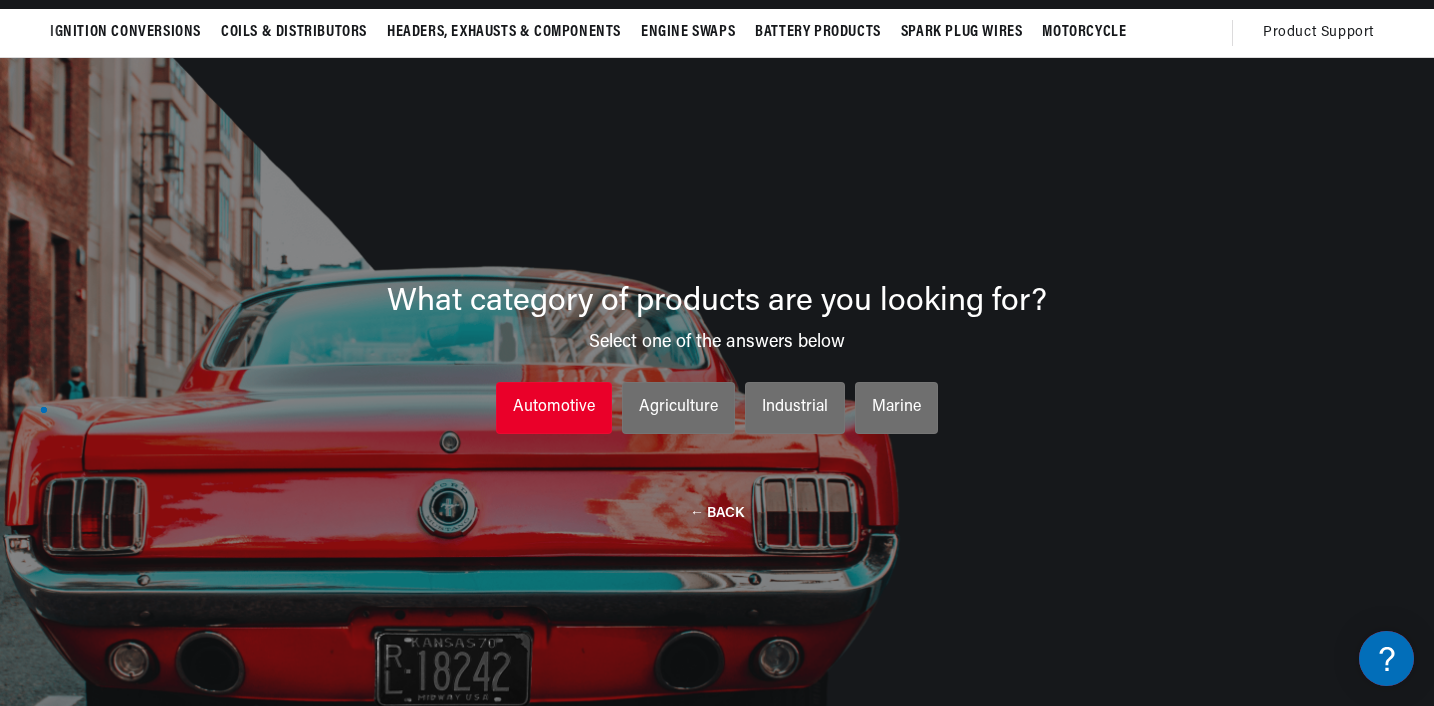 click on "Automotive" at bounding box center [554, 408] 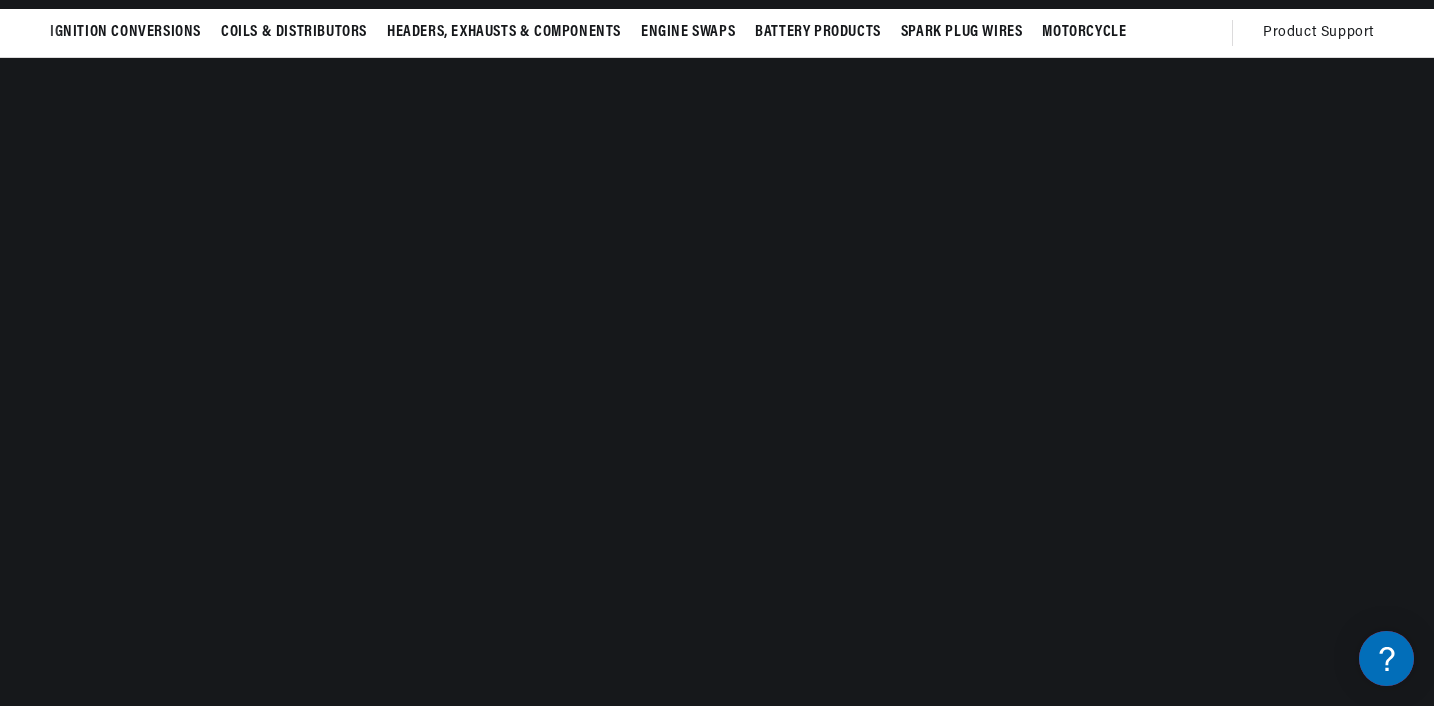 scroll, scrollTop: 0, scrollLeft: 726, axis: horizontal 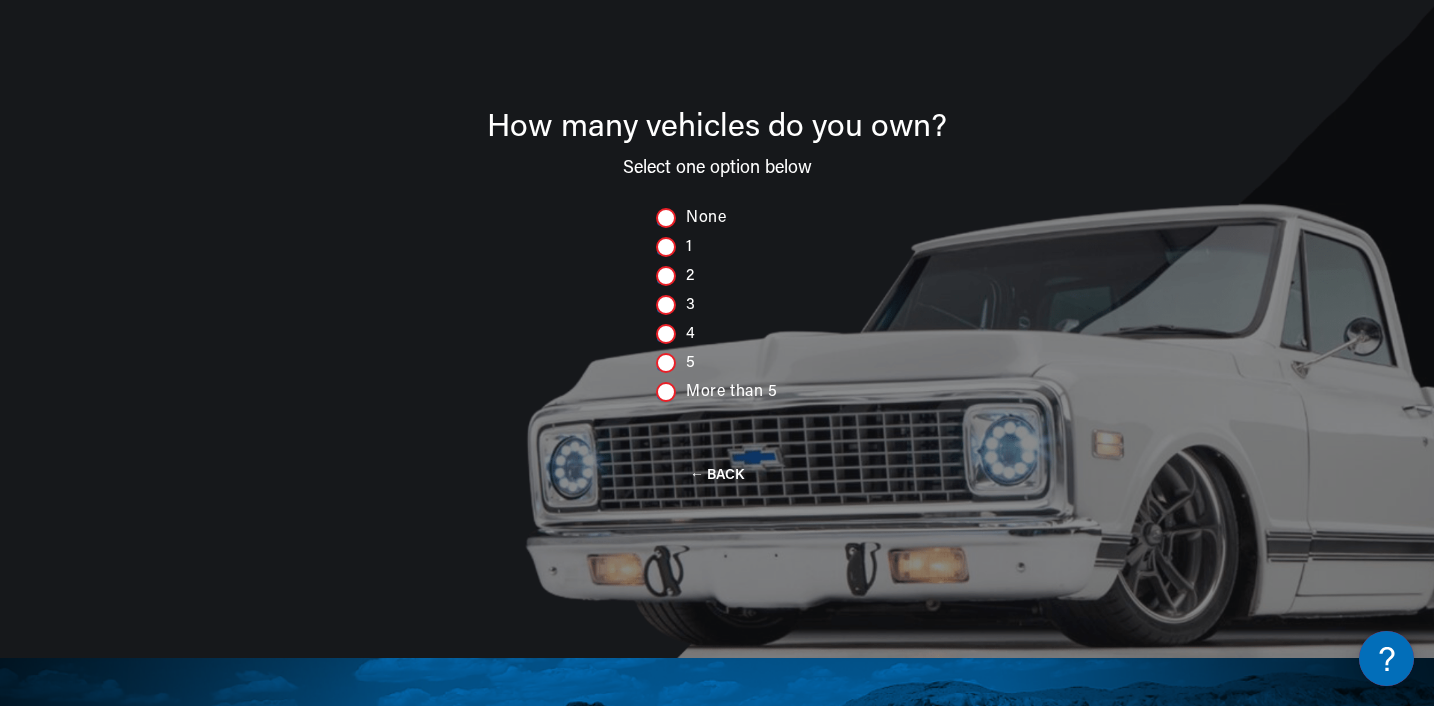 click at bounding box center (666, 247) 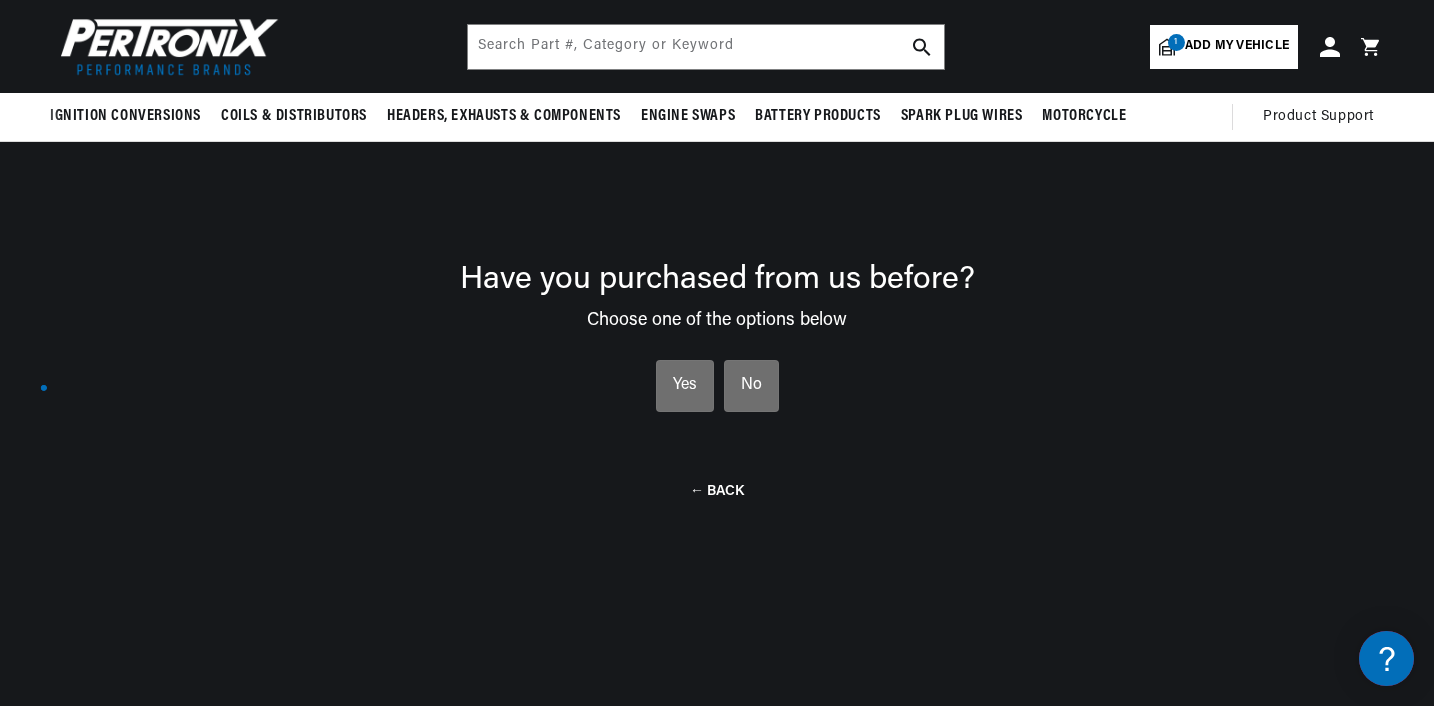 scroll, scrollTop: 201, scrollLeft: 0, axis: vertical 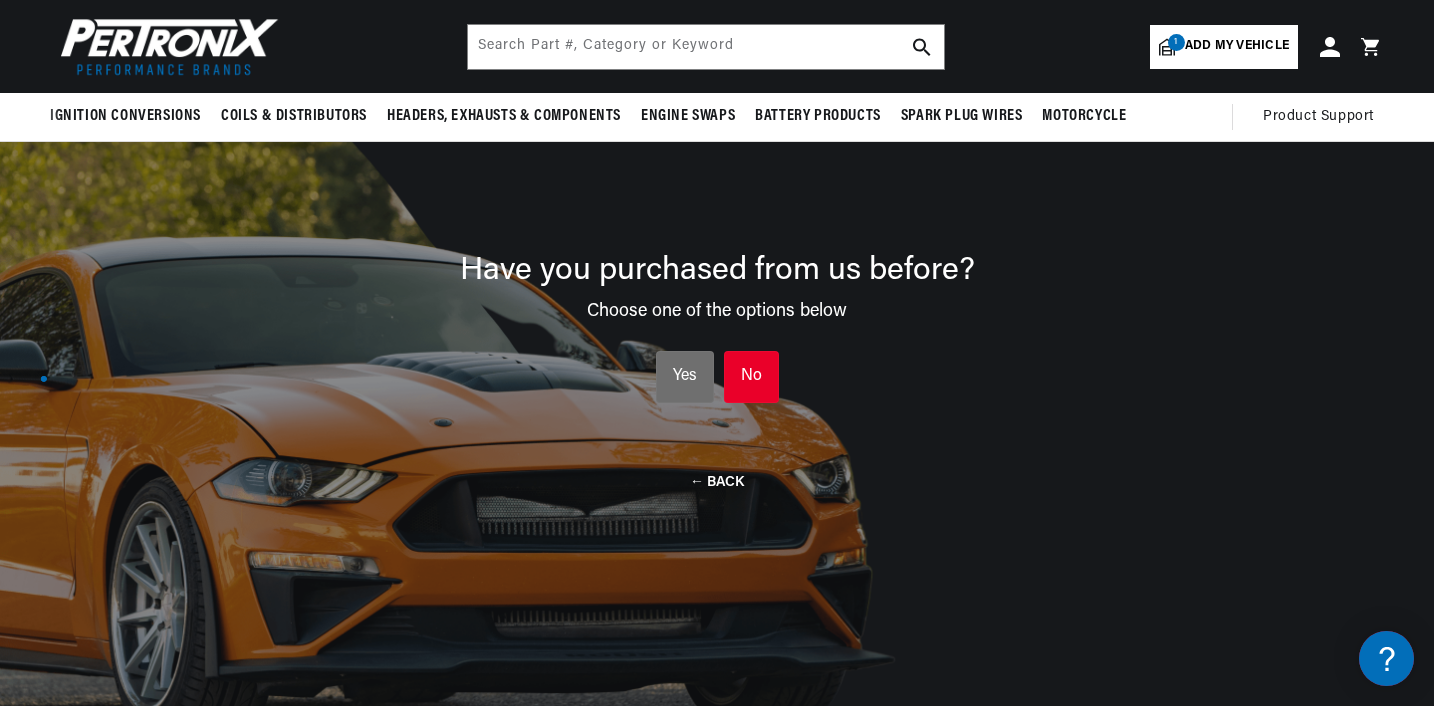 click on "No" at bounding box center [751, 377] 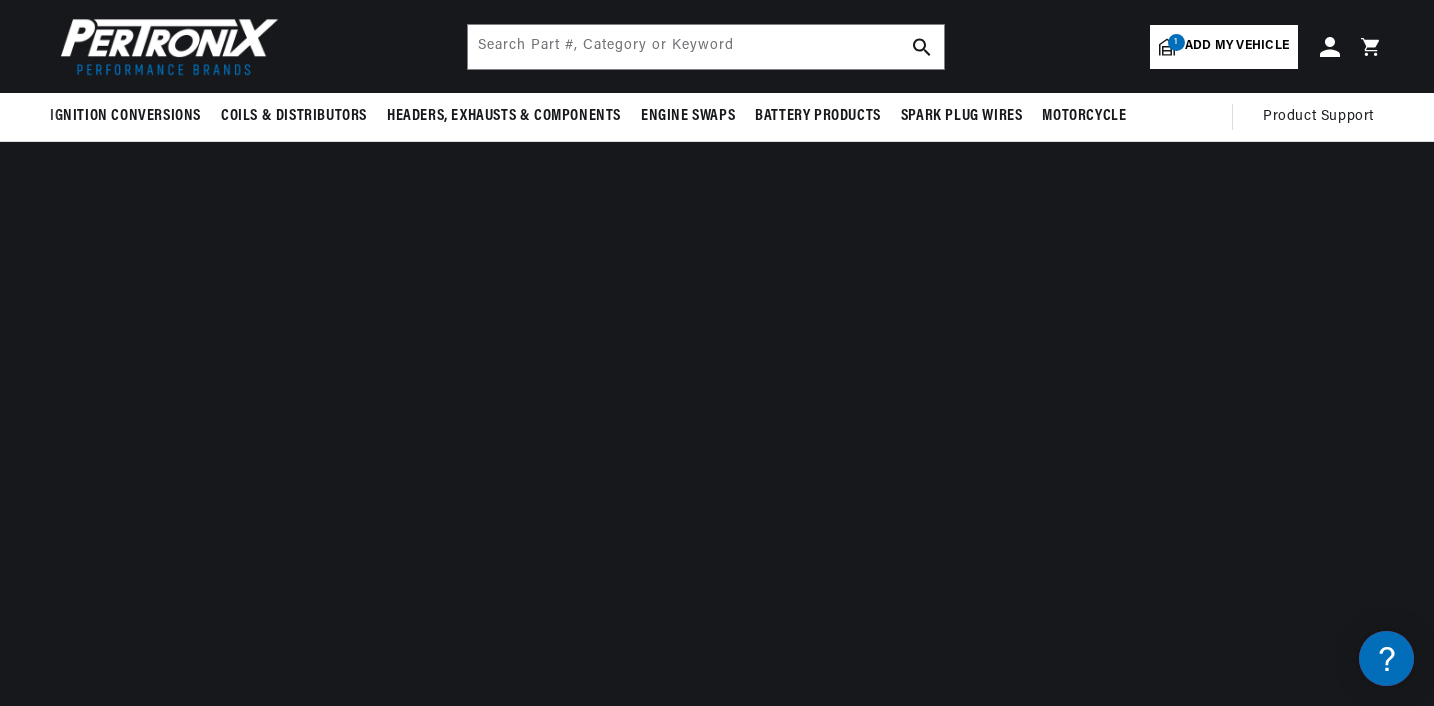 scroll, scrollTop: 0, scrollLeft: 3, axis: horizontal 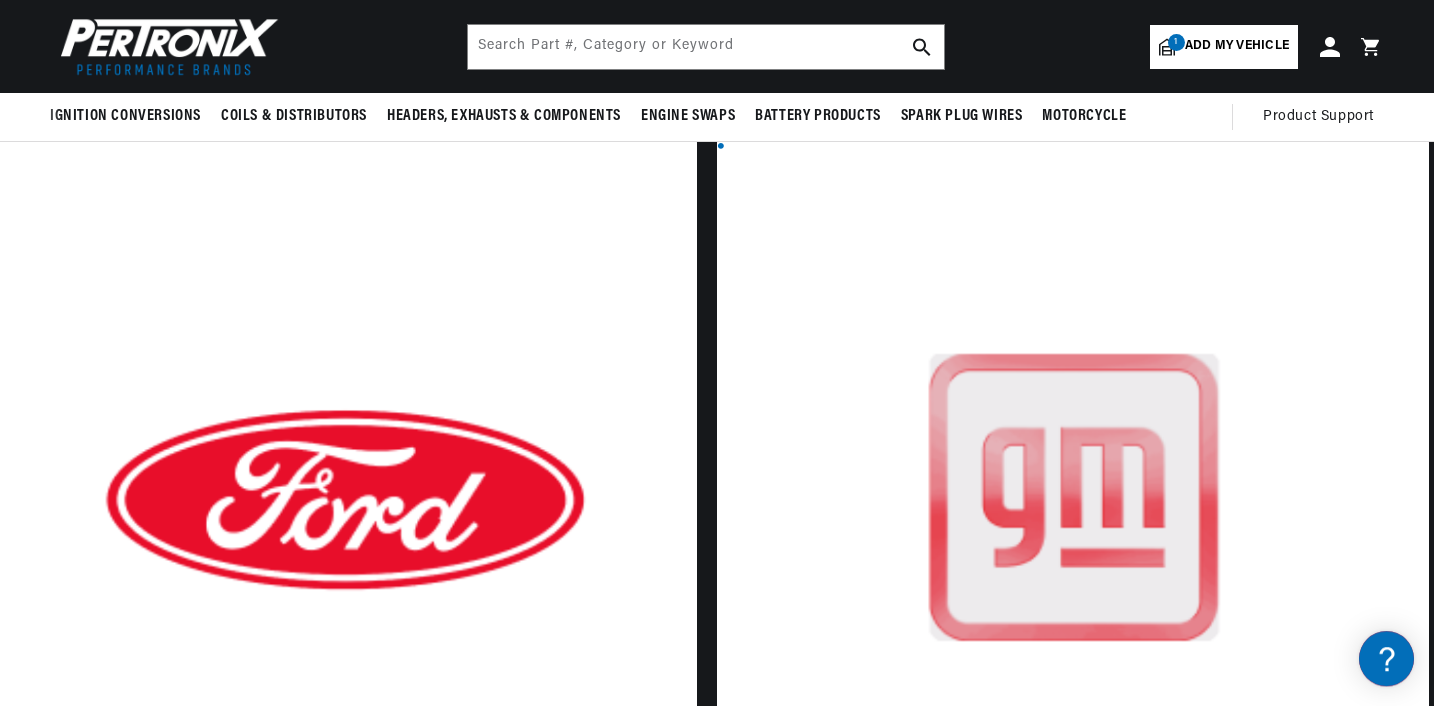 click at bounding box center [1073, 518] 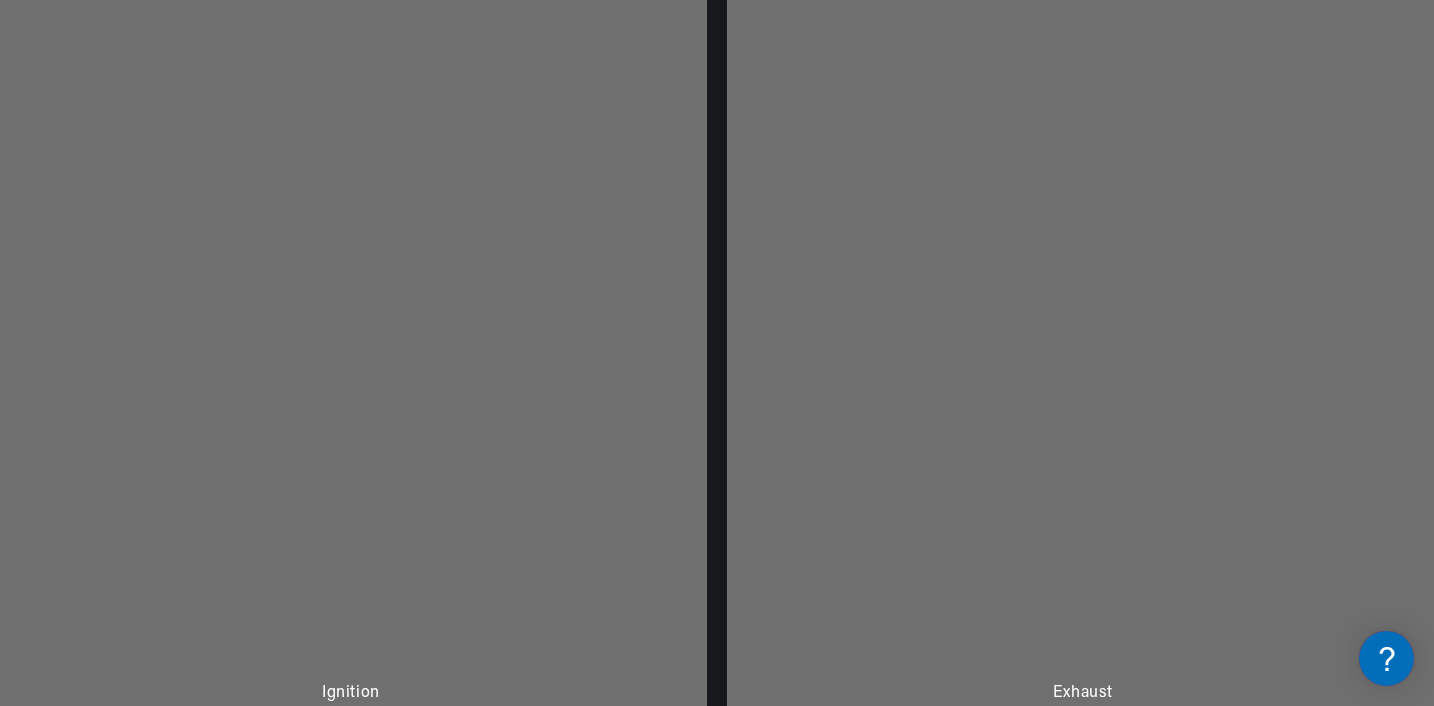 scroll, scrollTop: 410, scrollLeft: 0, axis: vertical 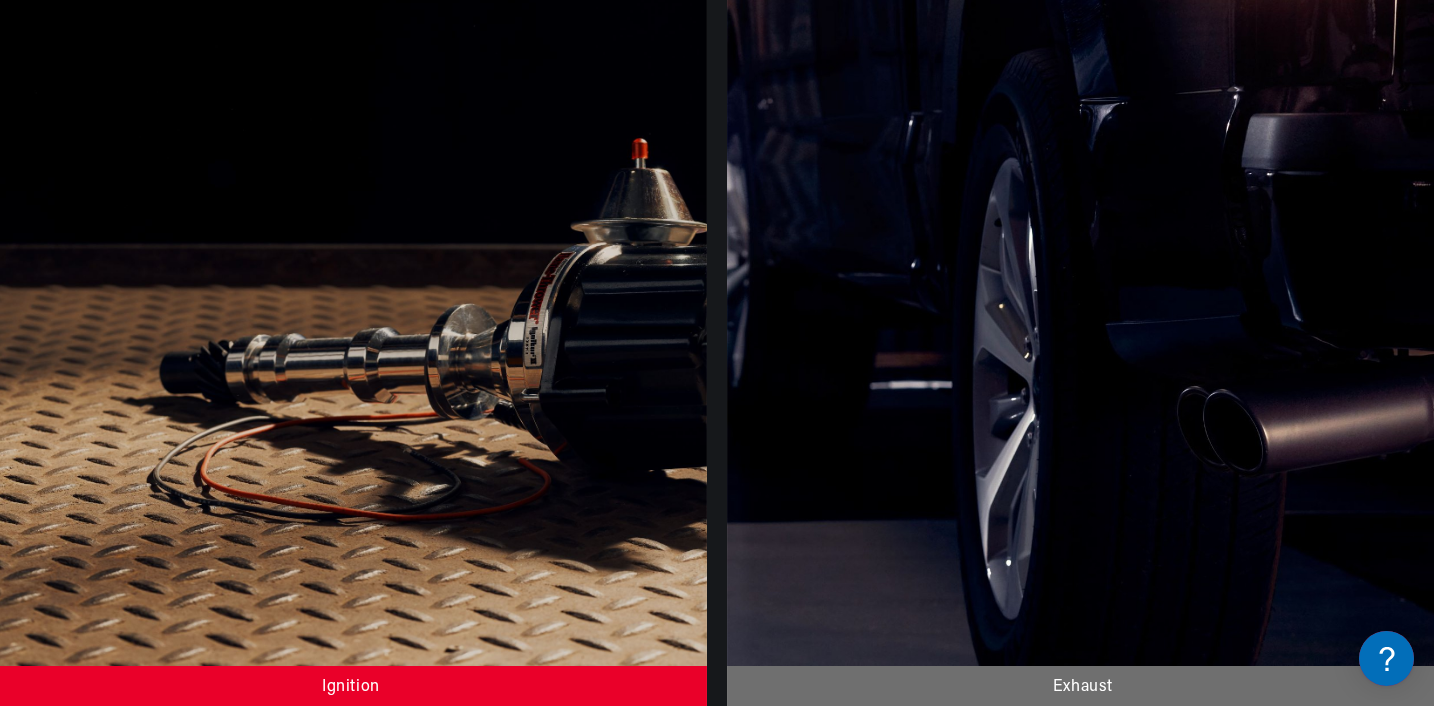 click at bounding box center [351, 333] 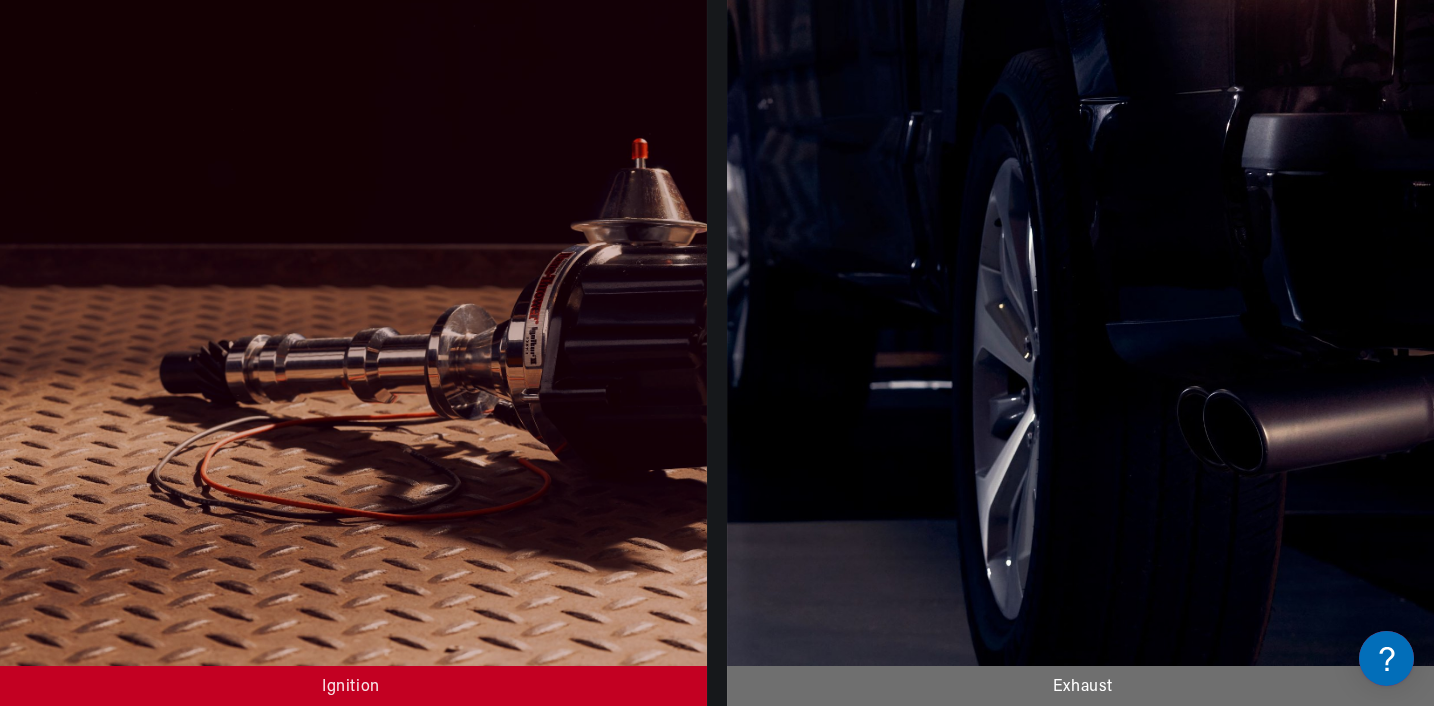 scroll, scrollTop: 0, scrollLeft: 747, axis: horizontal 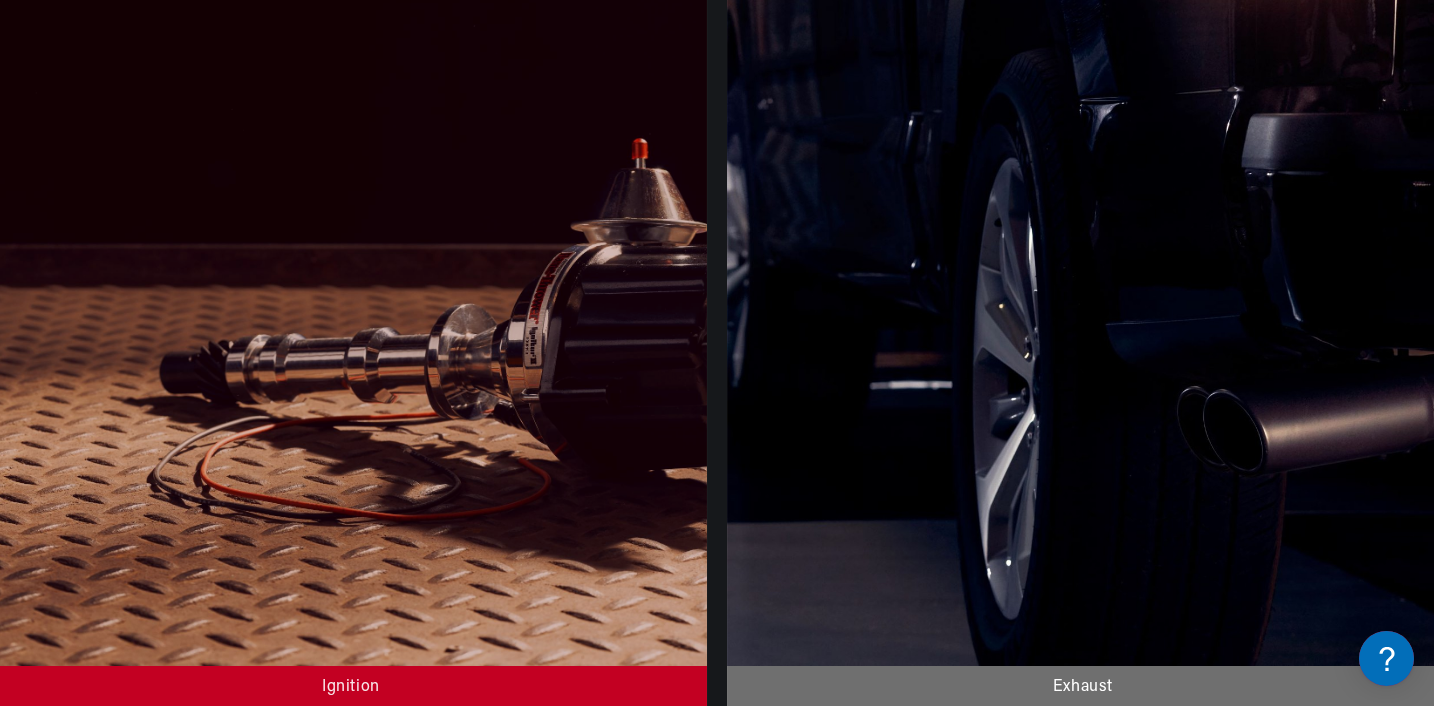 click on "CONTINUE" at bounding box center [717, 1565] 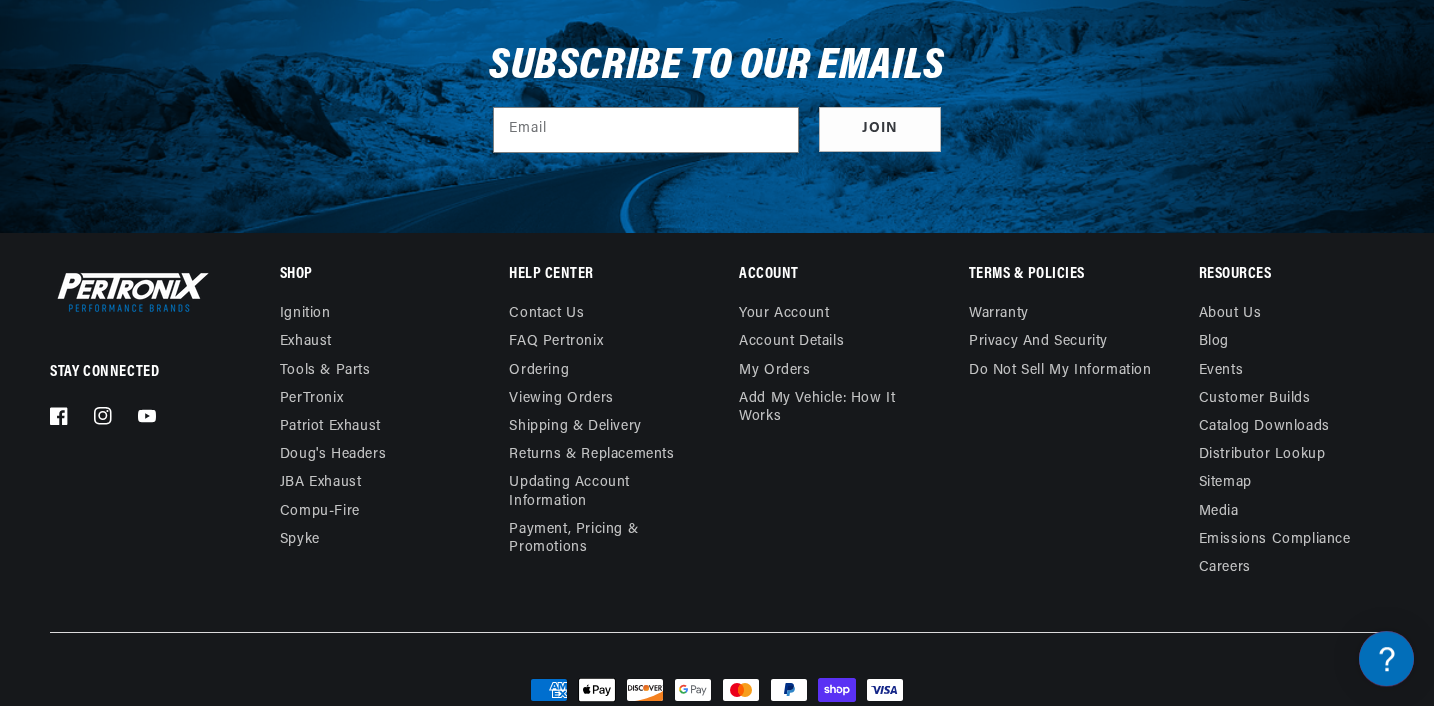 scroll, scrollTop: 957, scrollLeft: 0, axis: vertical 